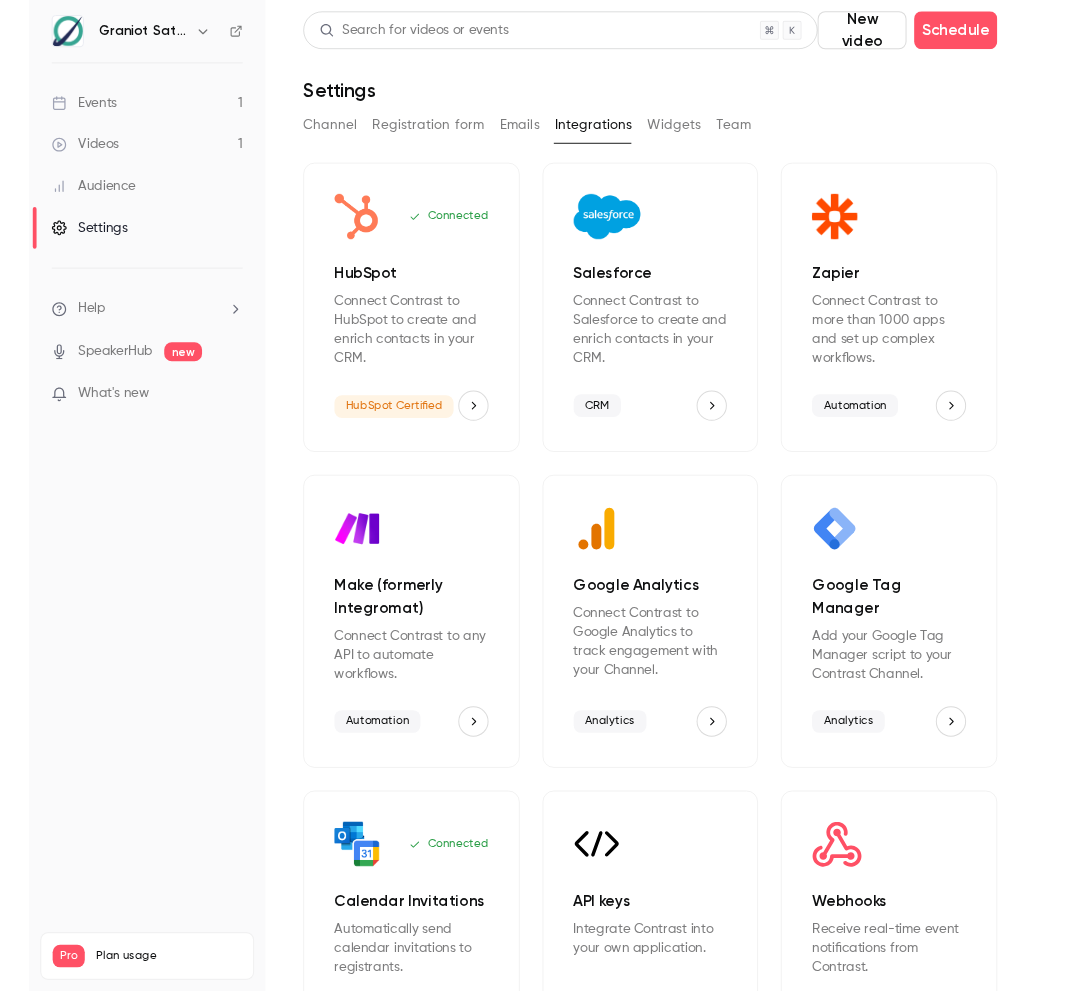 scroll, scrollTop: 0, scrollLeft: 0, axis: both 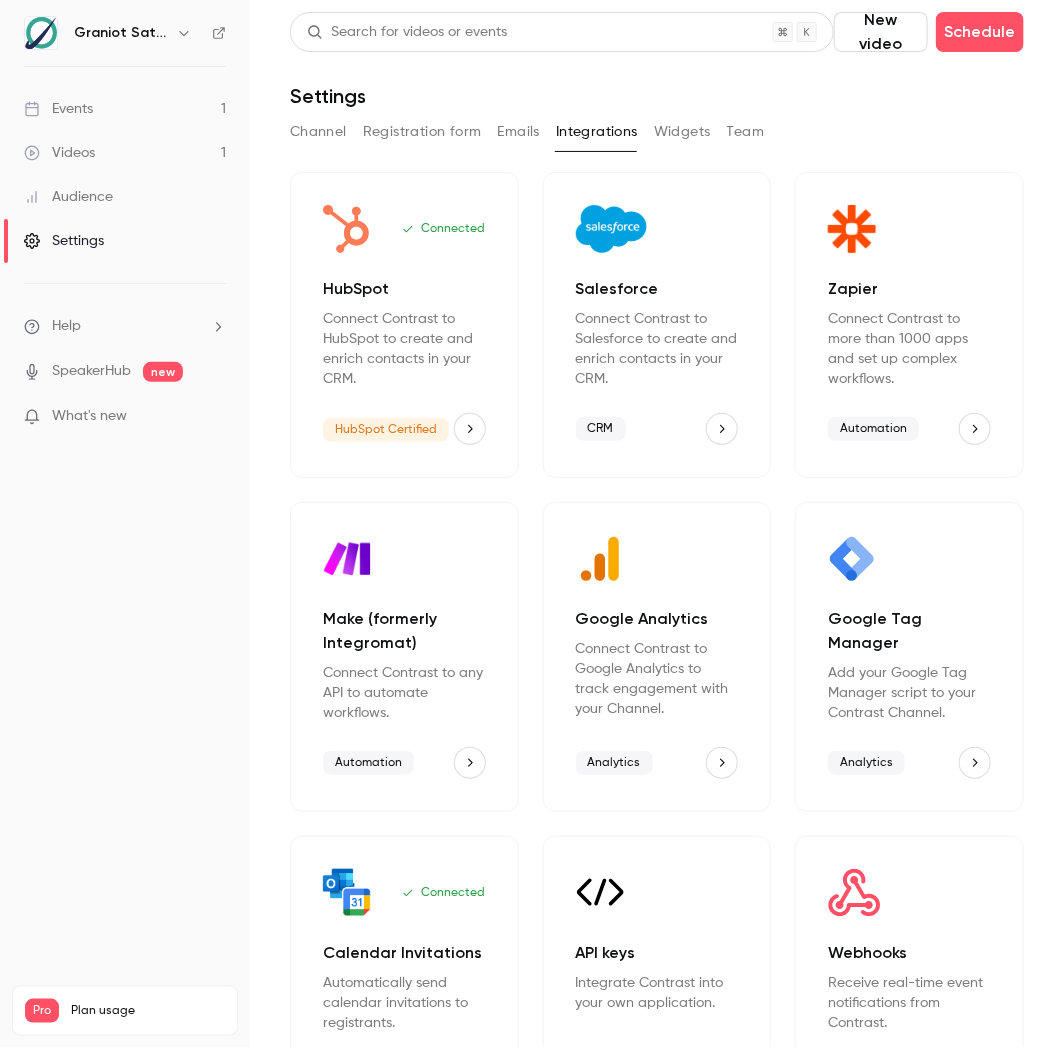 click on "Events 1" at bounding box center [125, 109] 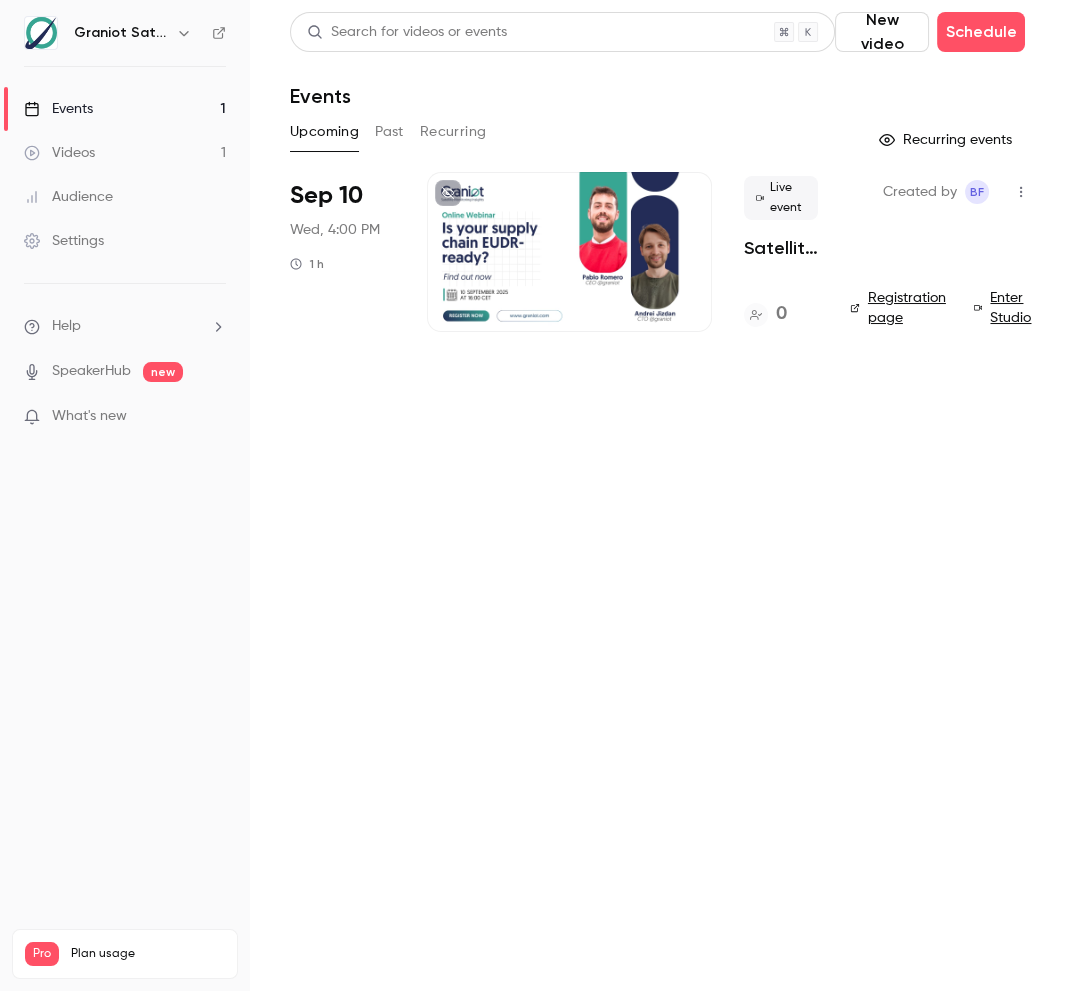 click at bounding box center [569, 252] 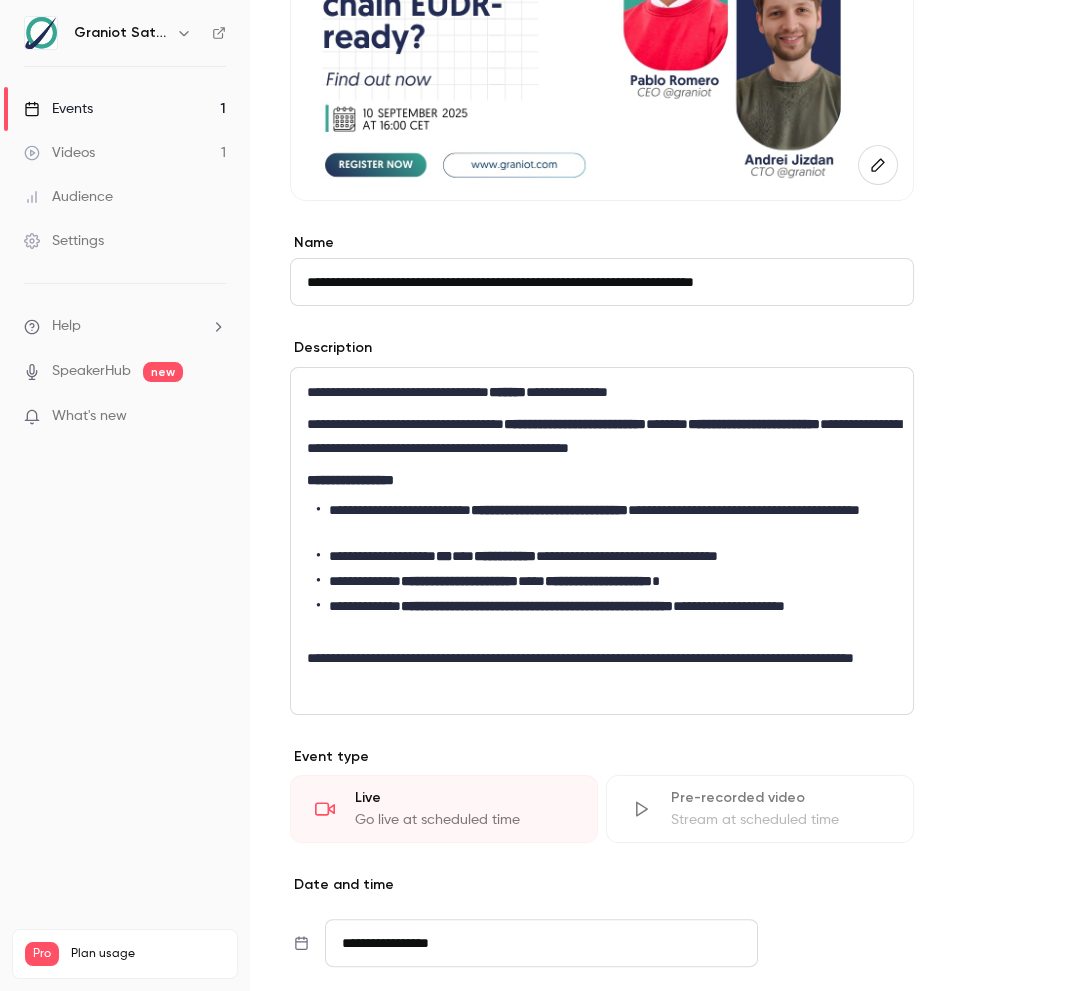 scroll, scrollTop: 358, scrollLeft: 0, axis: vertical 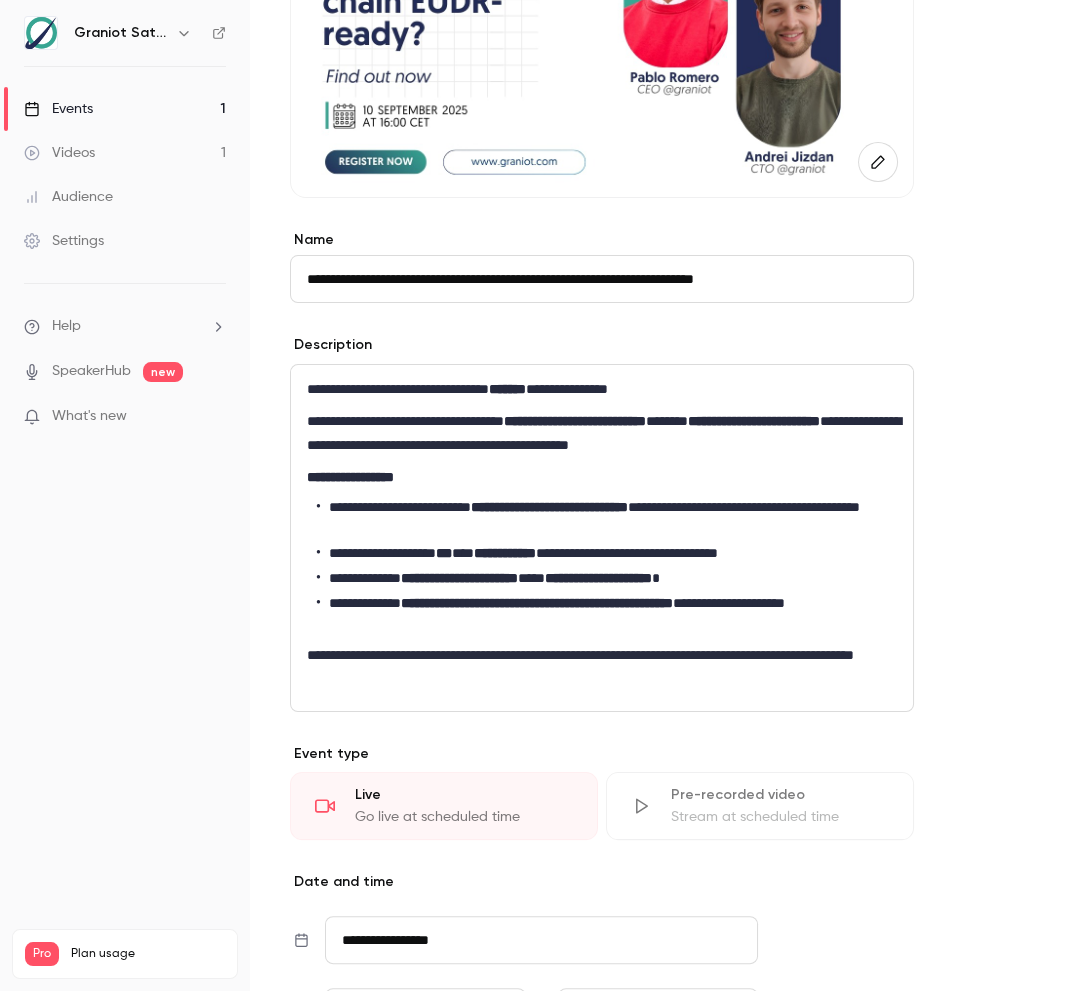 click on "**********" at bounding box center [602, 667] 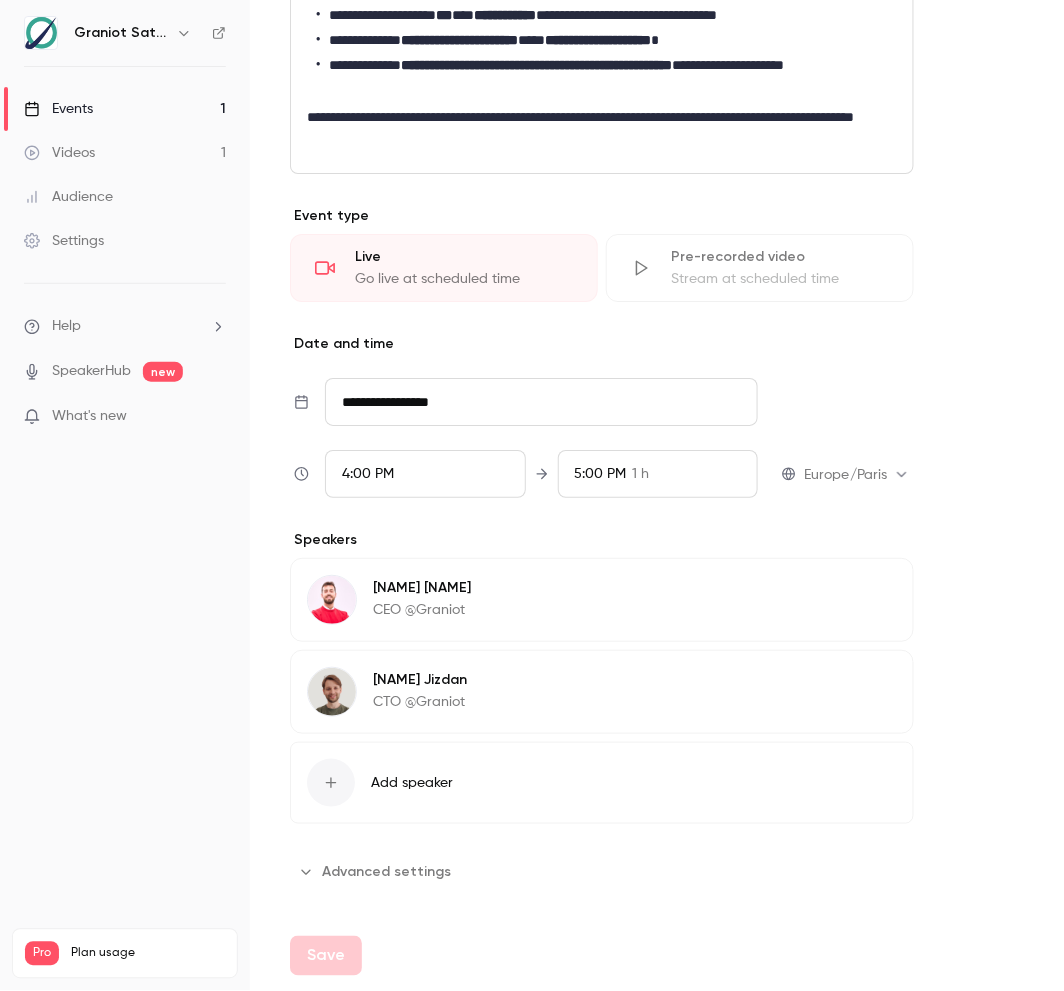 scroll, scrollTop: 0, scrollLeft: 0, axis: both 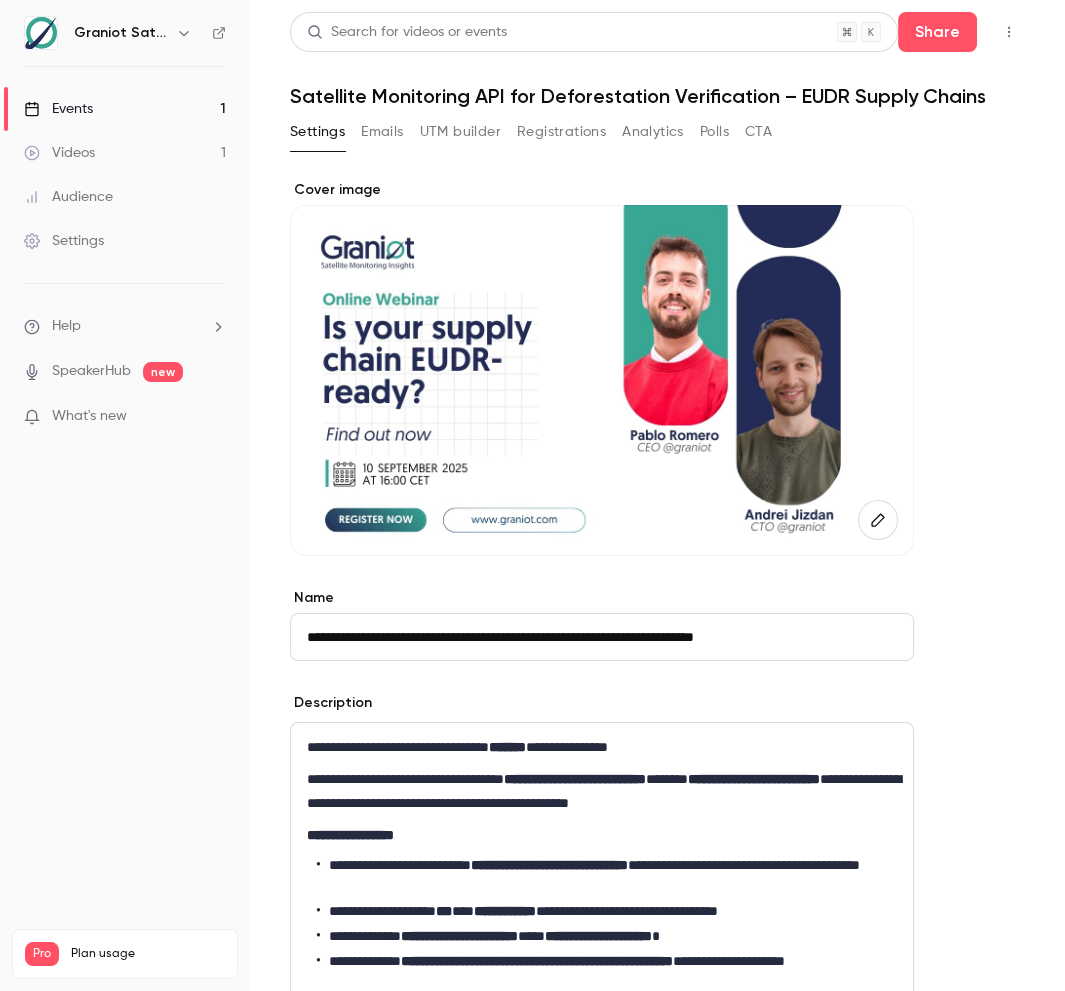 click on "Emails" at bounding box center (382, 132) 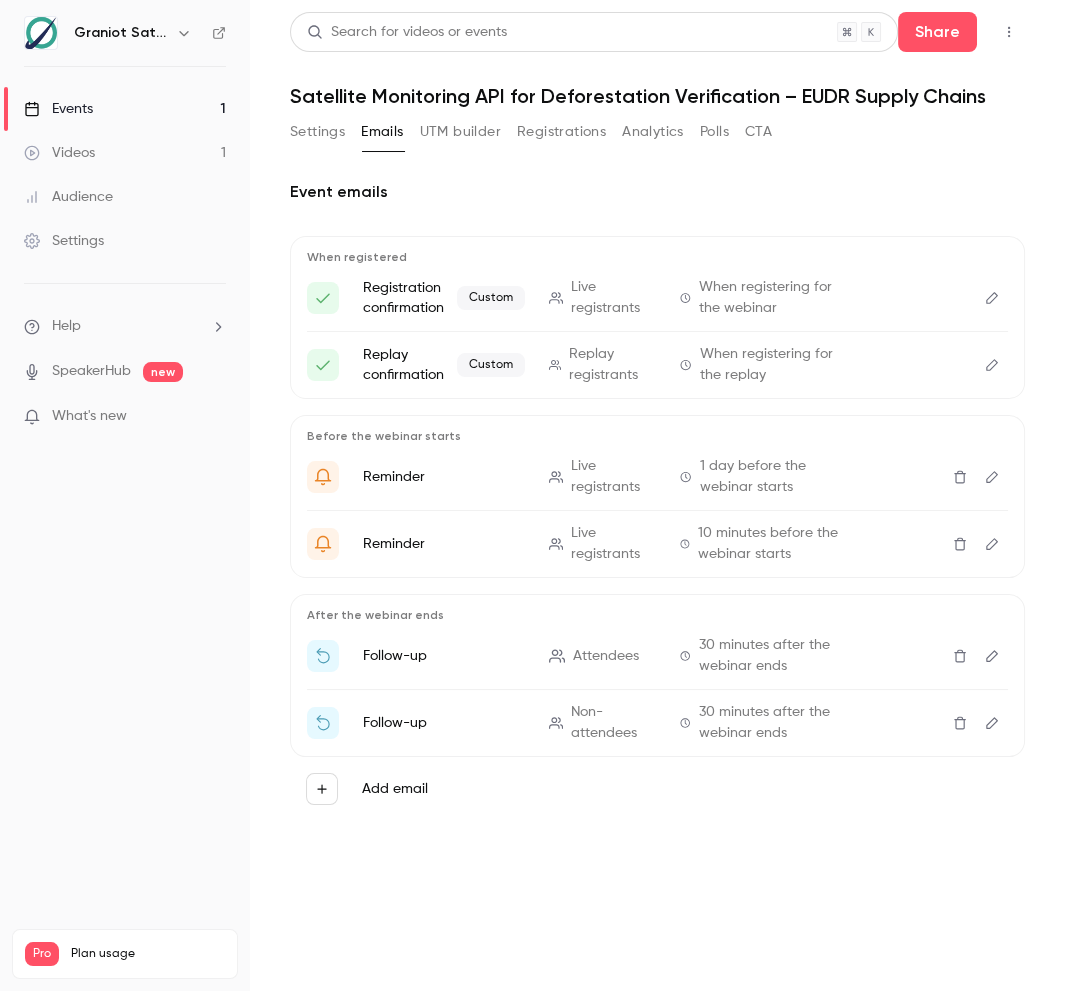 click 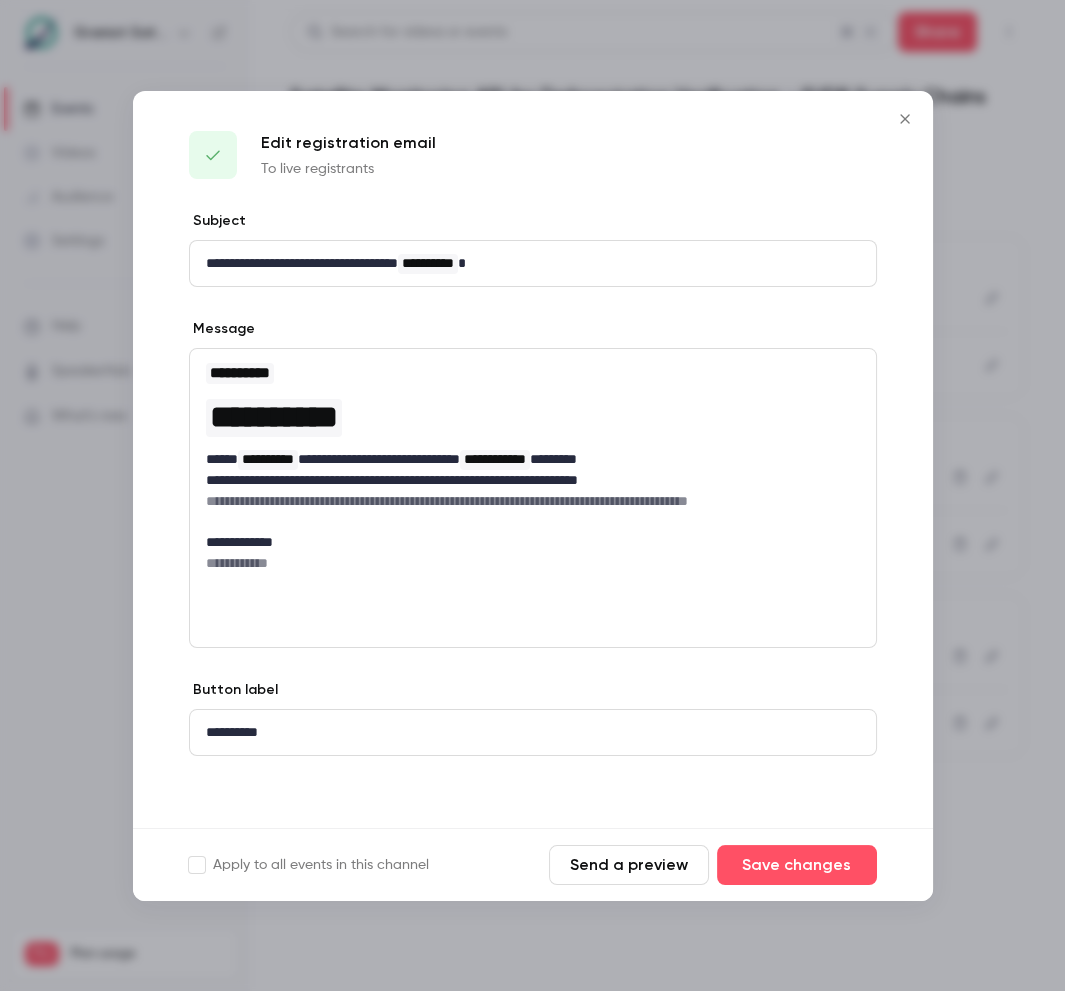 click on "**********" at bounding box center (533, 542) 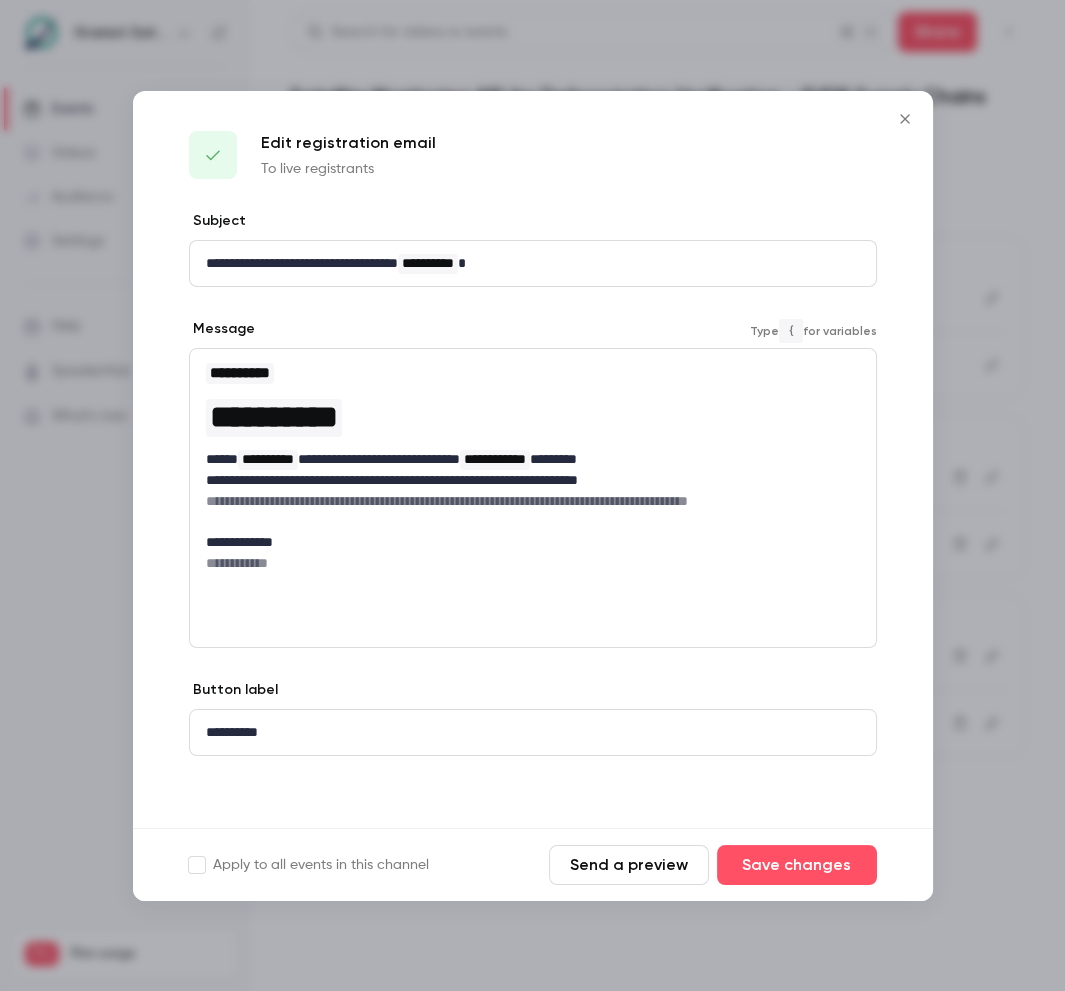 click on "**********" at bounding box center (533, 563) 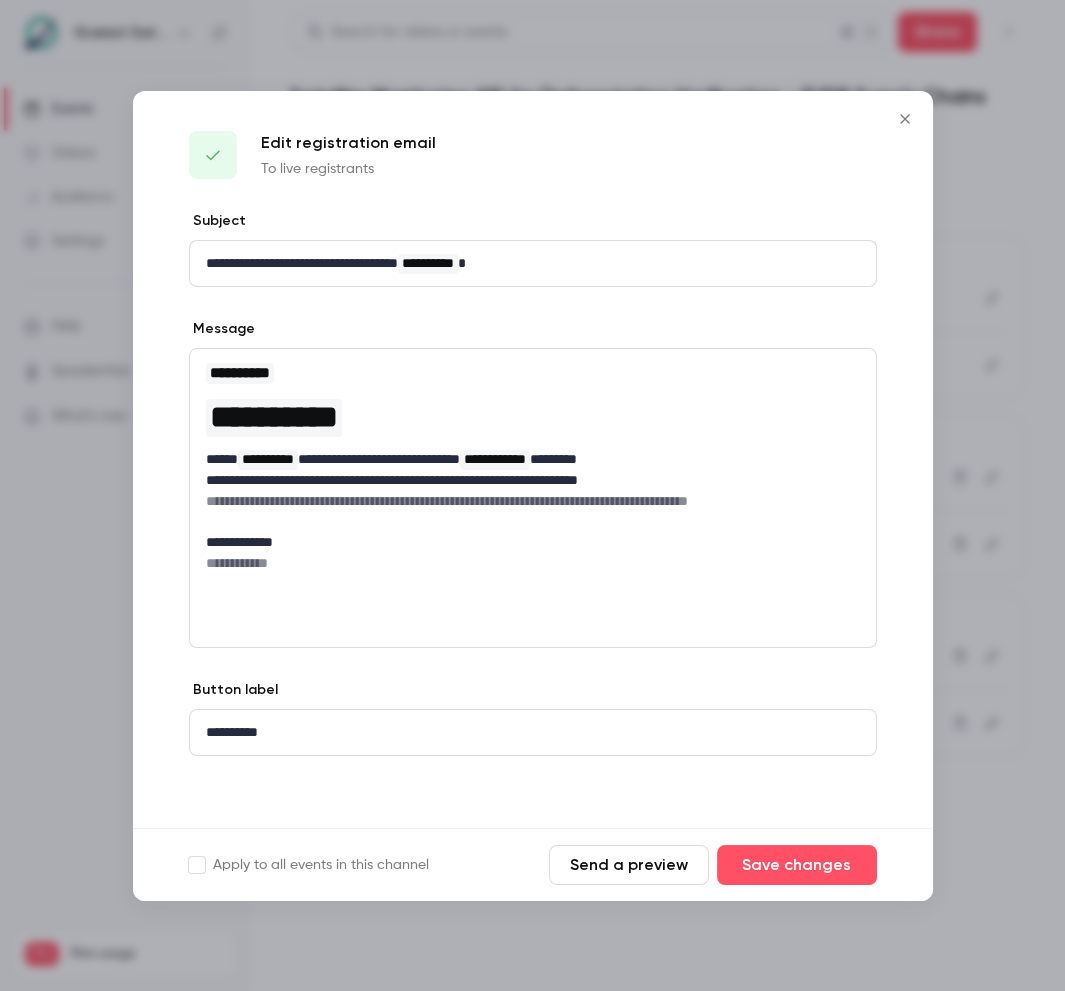 click at bounding box center [905, 119] 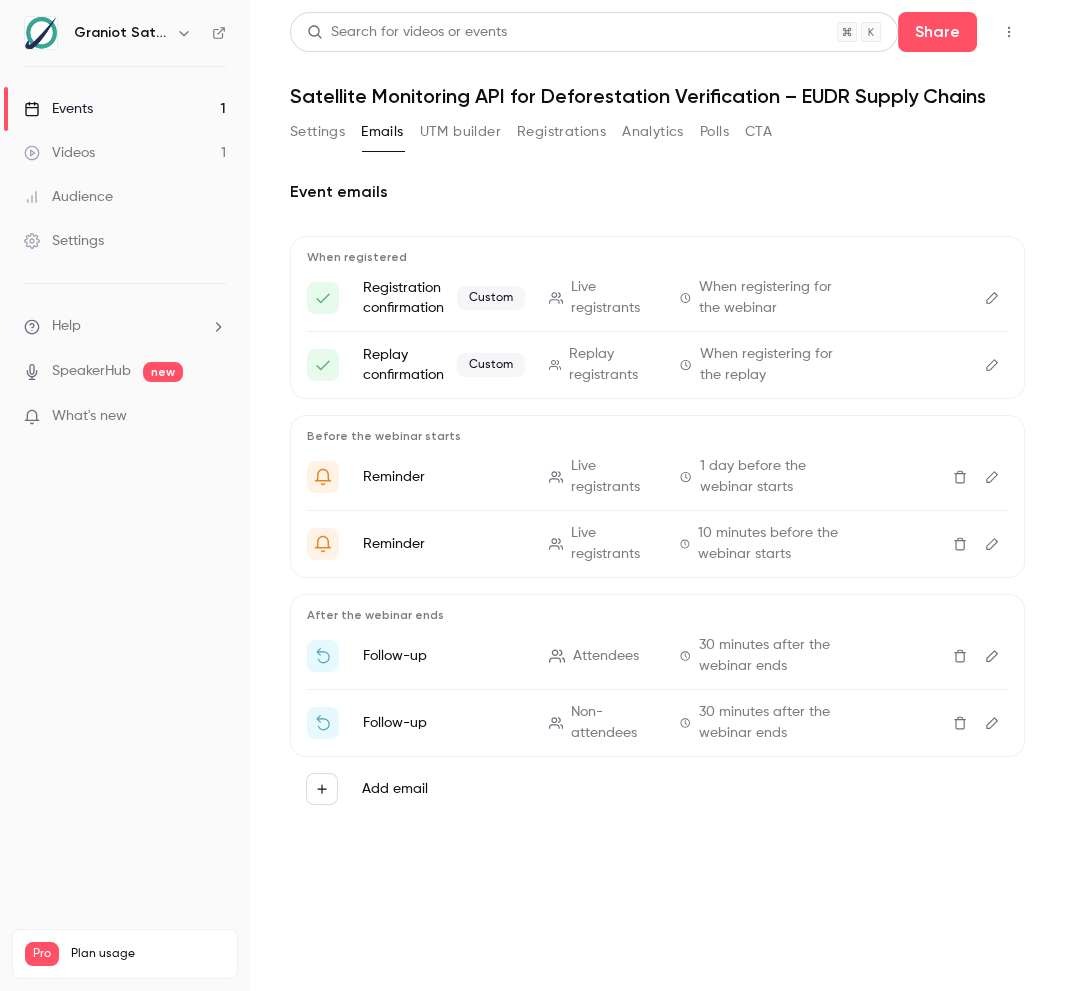 click 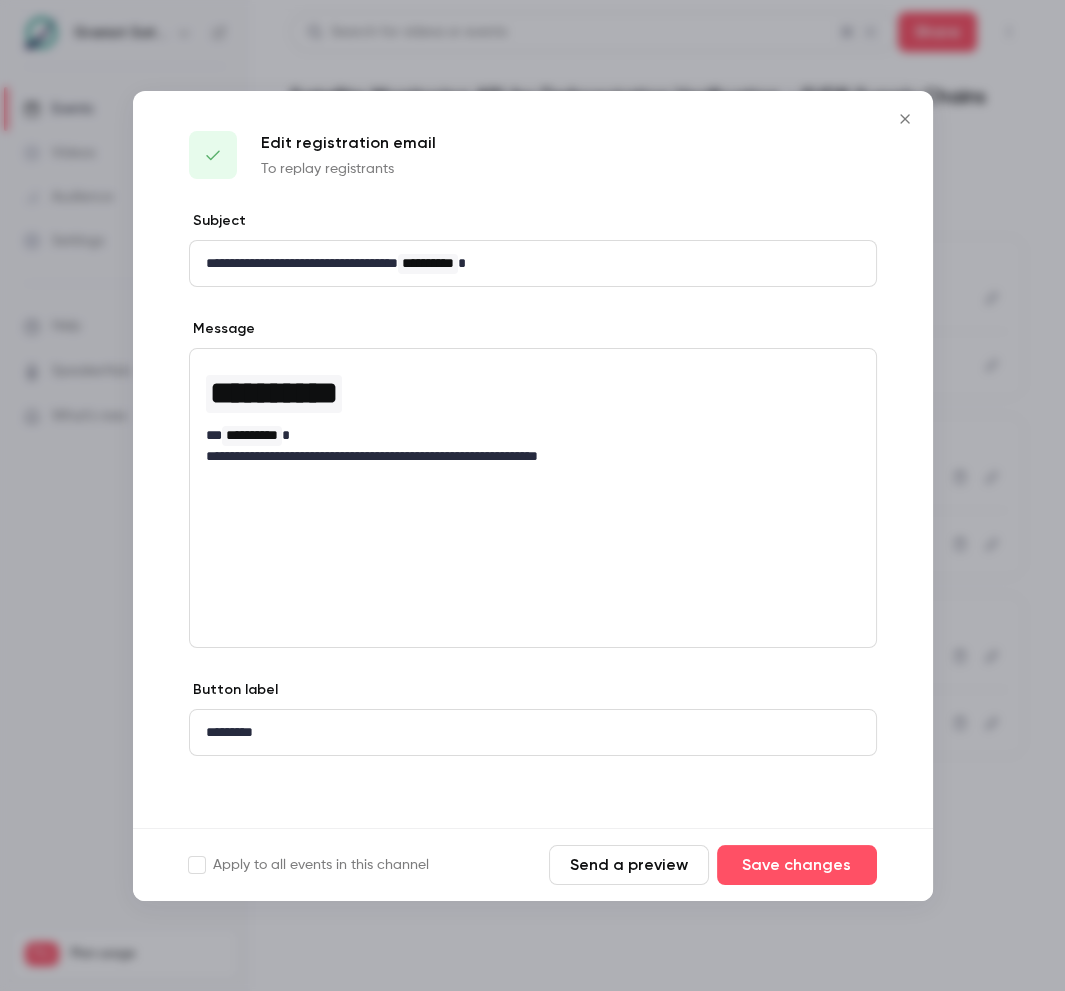 click 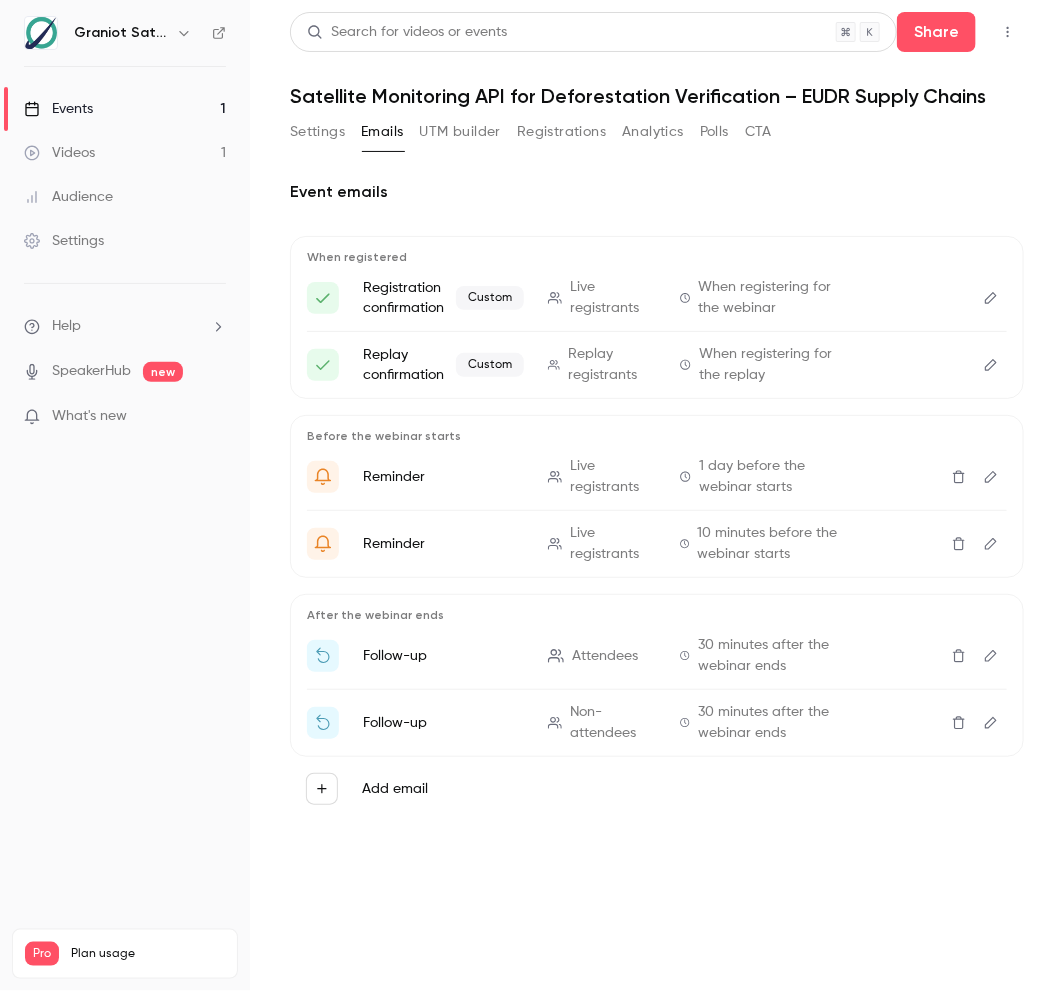 click on "Event emails When registered Registration confirmation Custom Live registrants When registering for the webinar Replay confirmation Custom Replay registrants When registering for the replay Before the webinar starts Reminder Live registrants 1 day before the webinar starts Reminder Live registrants 10 minutes before the webinar starts After the webinar ends Follow-up Attendees 30 minutes after the webinar ends Follow-up Non-attendees 30 minutes after the webinar ends Add email" at bounding box center [657, 508] 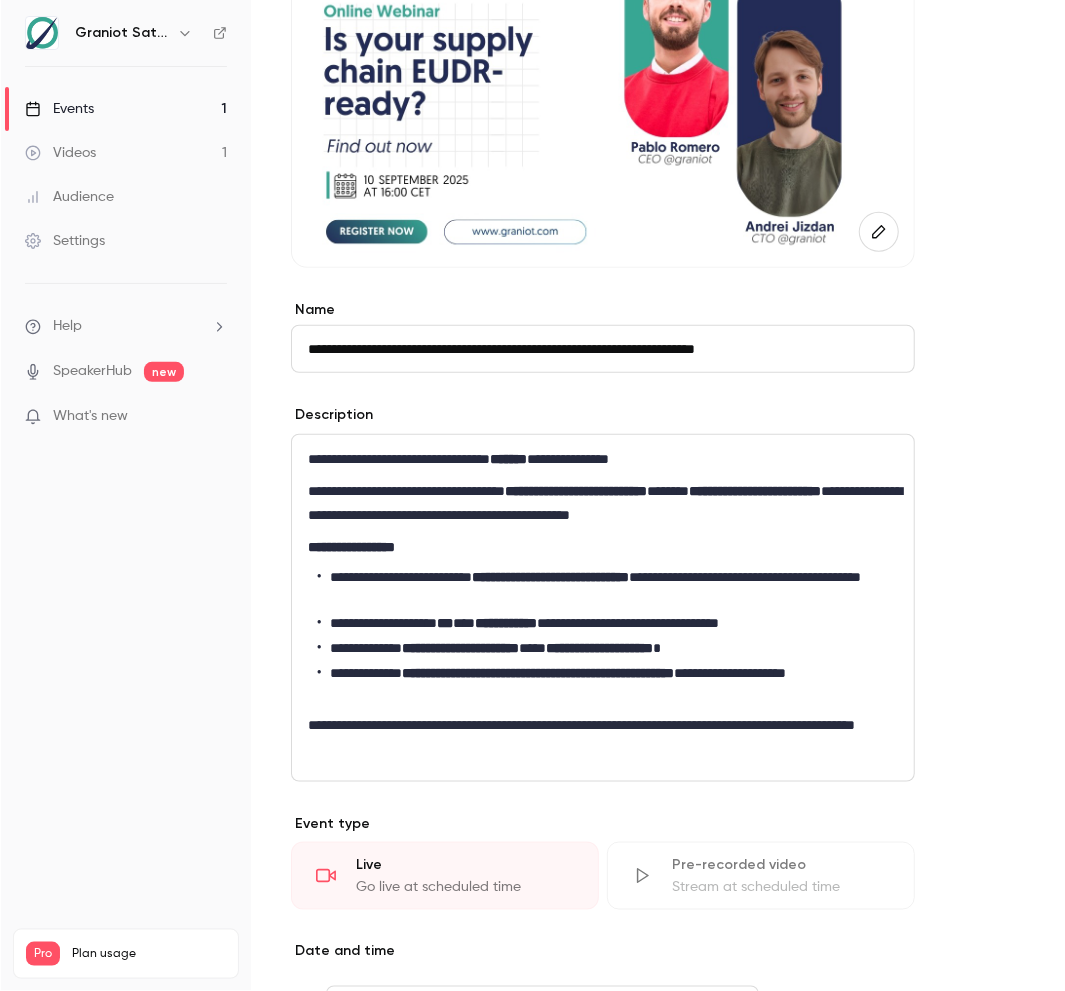 scroll, scrollTop: 0, scrollLeft: 0, axis: both 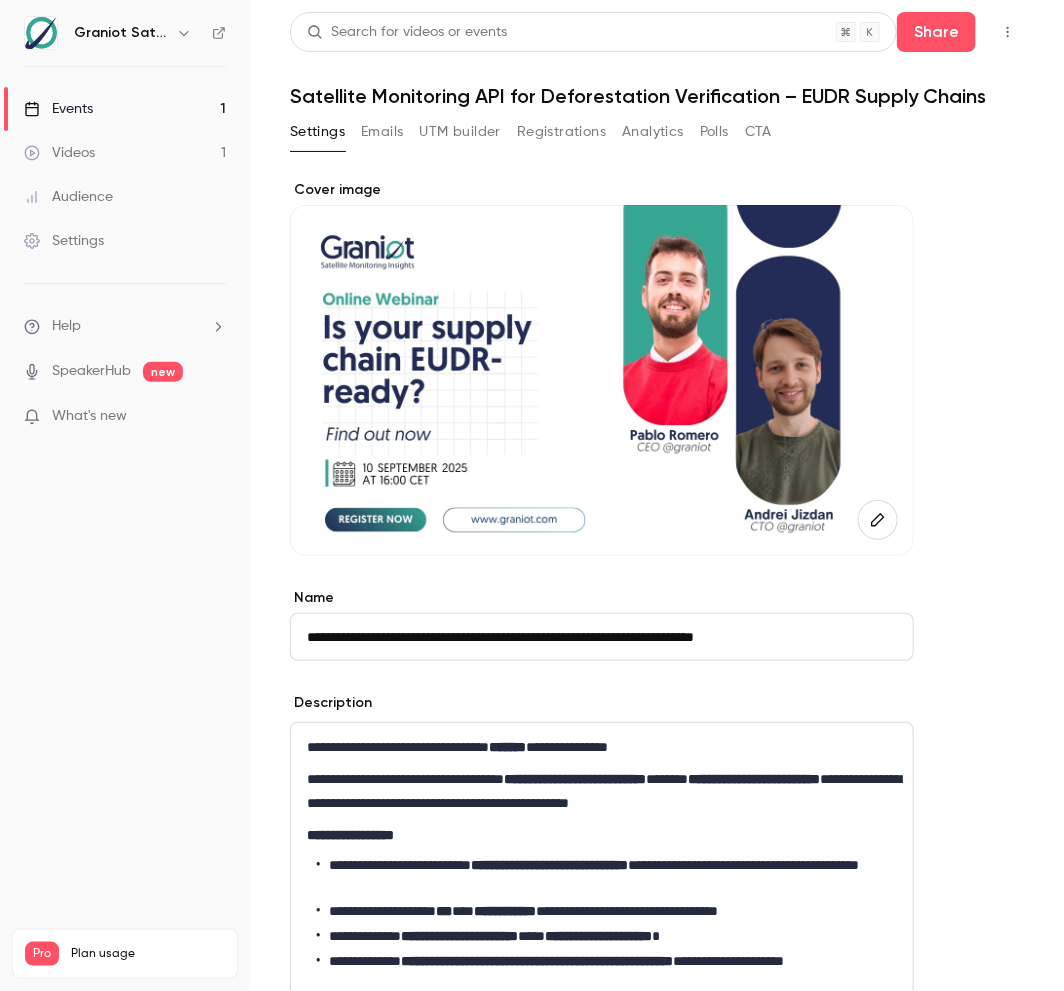 click on "Satellite Monitoring API for Deforestation Verification – EUDR Supply Chains" at bounding box center (657, 96) 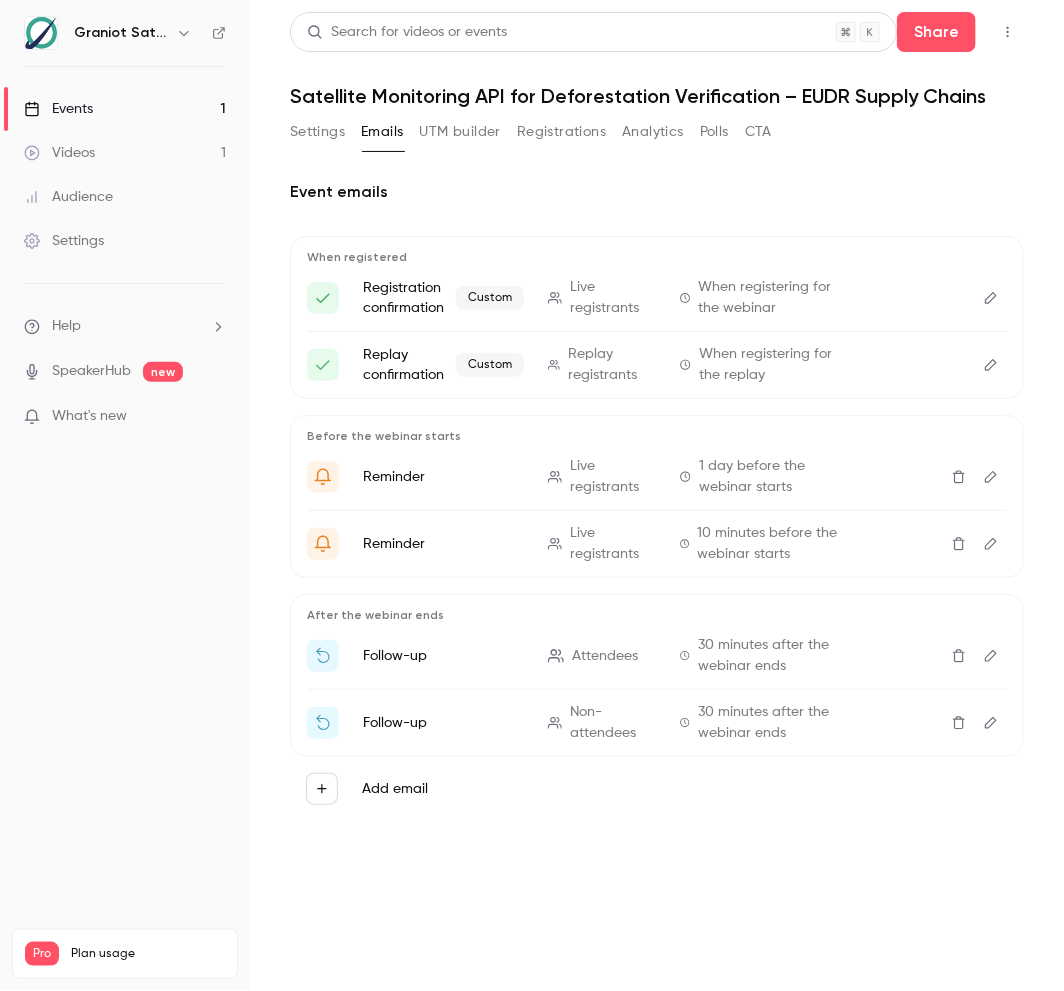 click on "UTM builder" at bounding box center [460, 132] 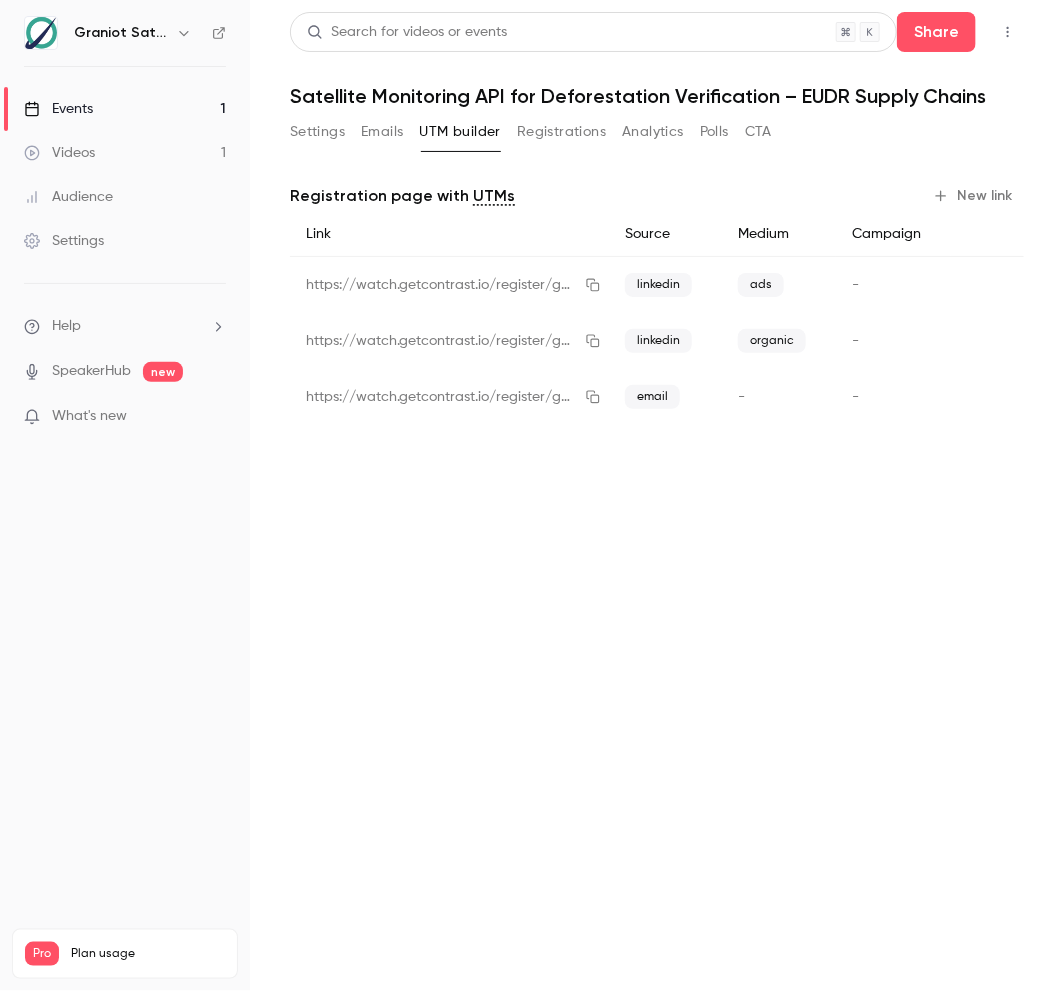 click on "Registrations" at bounding box center [561, 132] 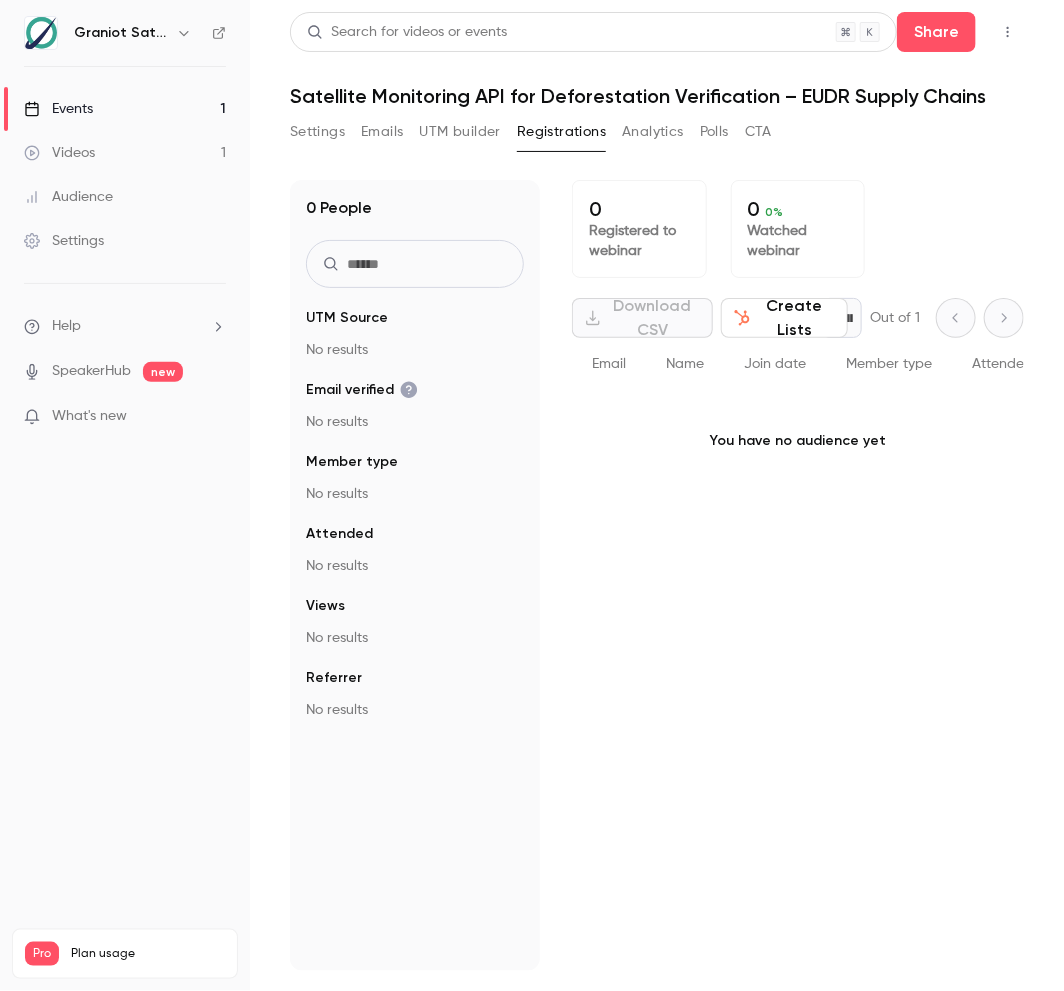 click on "Analytics" at bounding box center (653, 132) 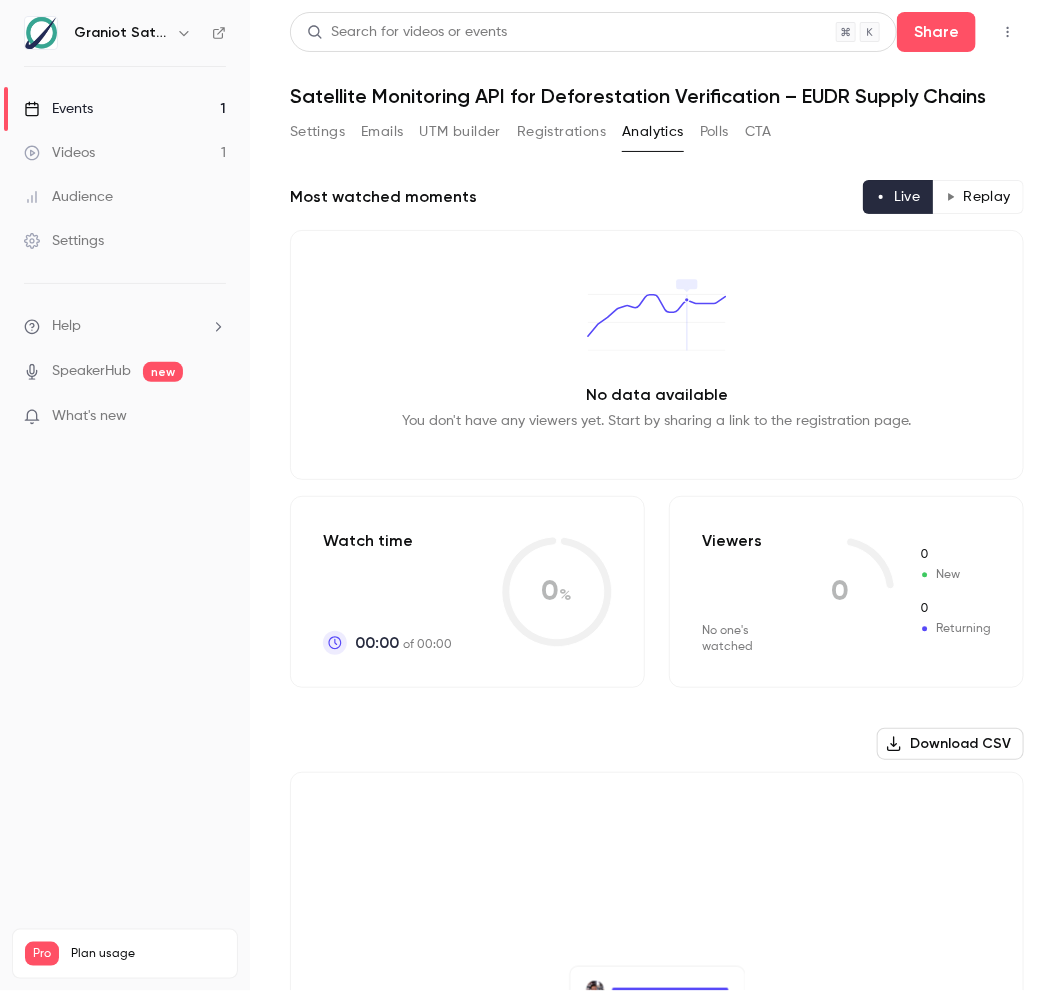 click on "Events 1" at bounding box center (125, 109) 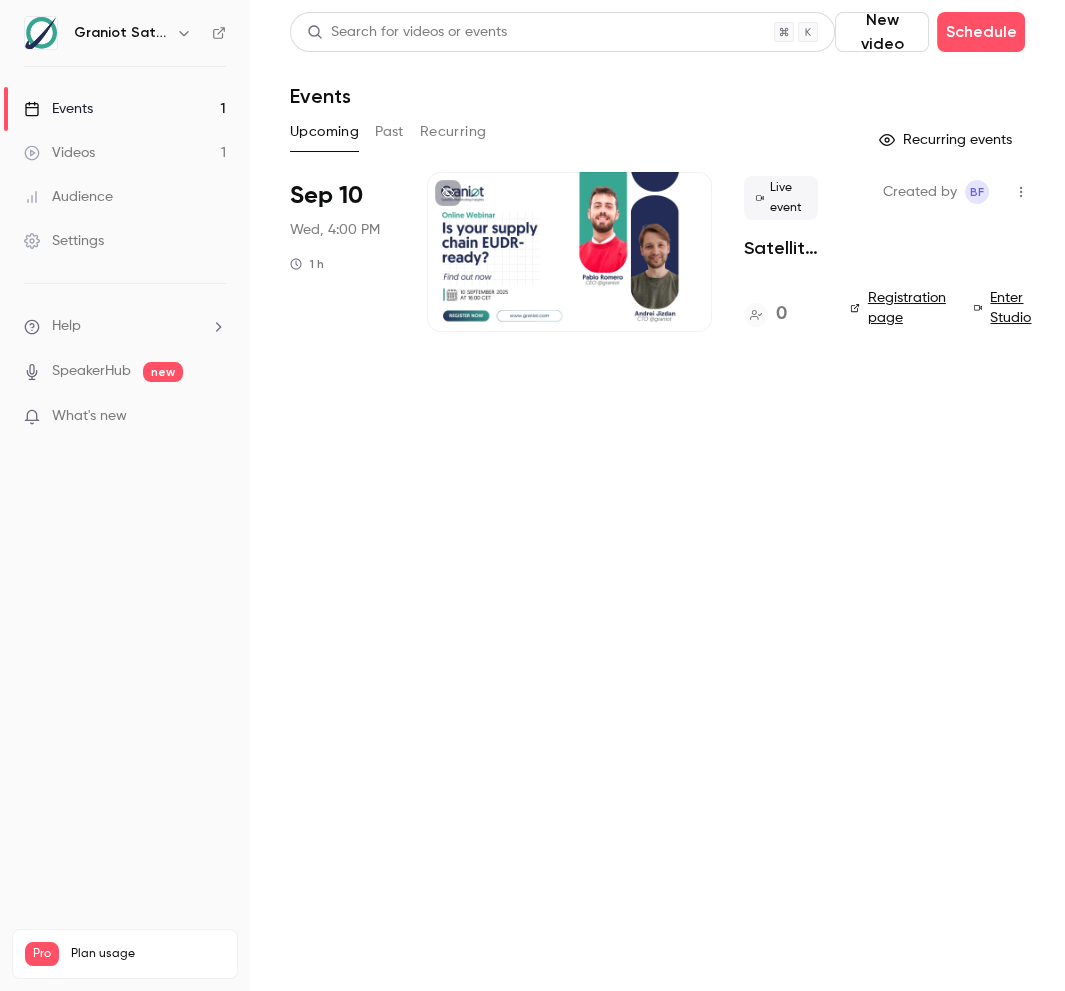 click at bounding box center (1021, 192) 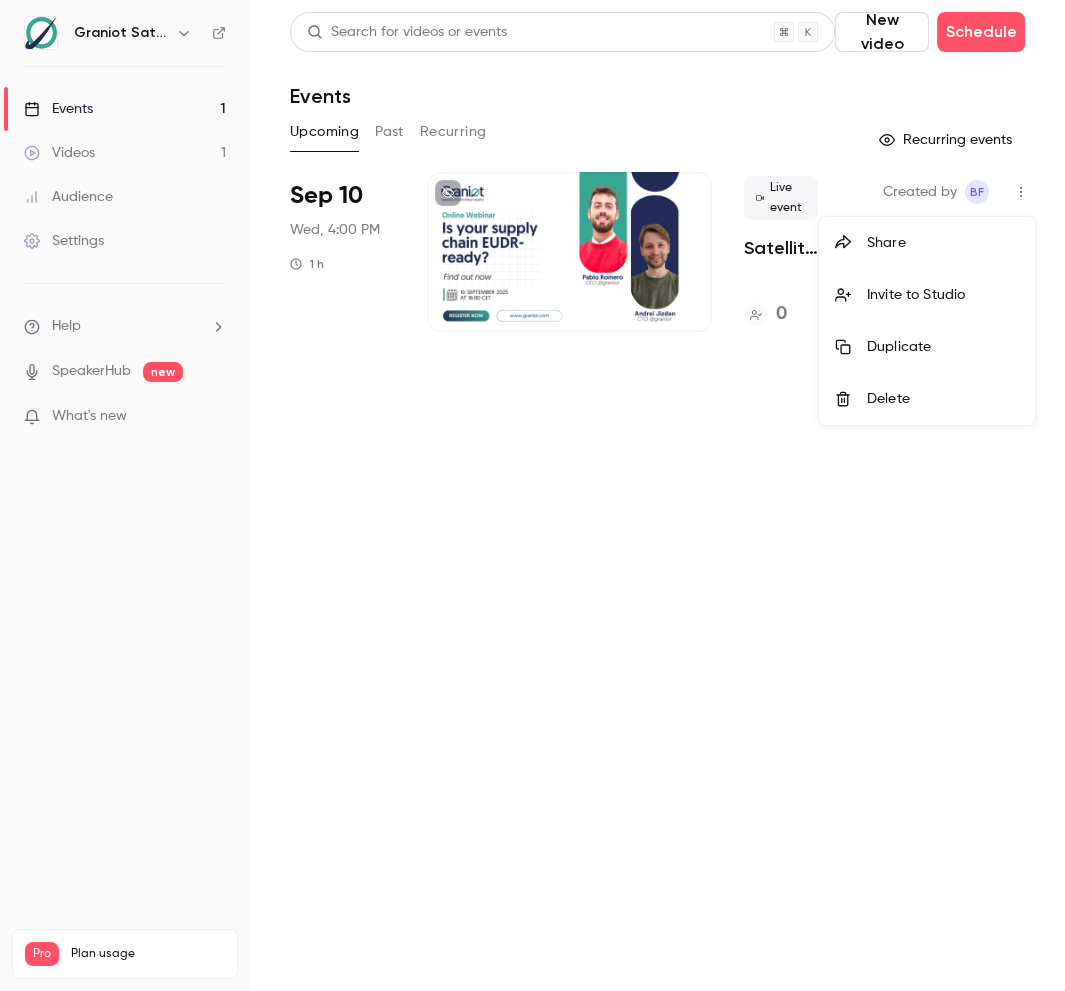 click at bounding box center [532, 495] 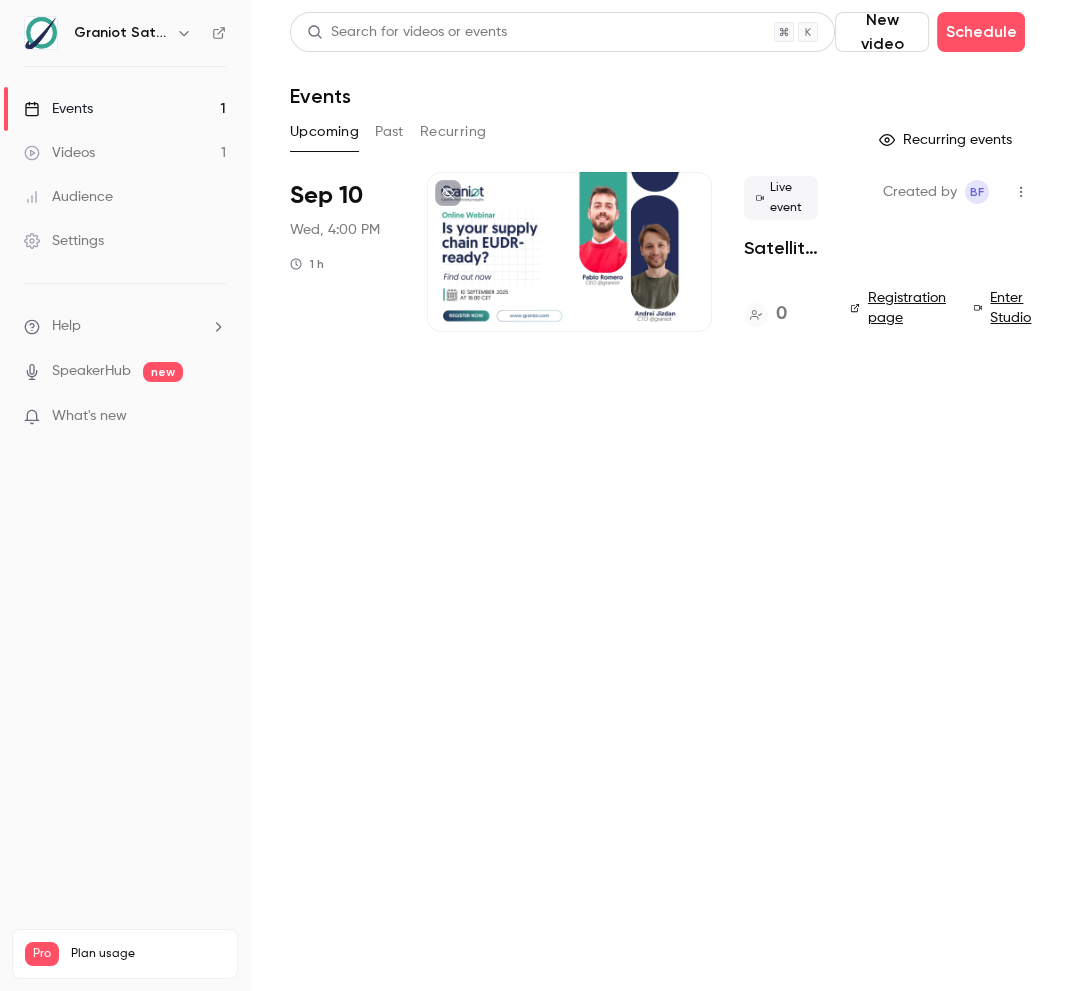drag, startPoint x: 380, startPoint y: 151, endPoint x: 387, endPoint y: 143, distance: 10.630146 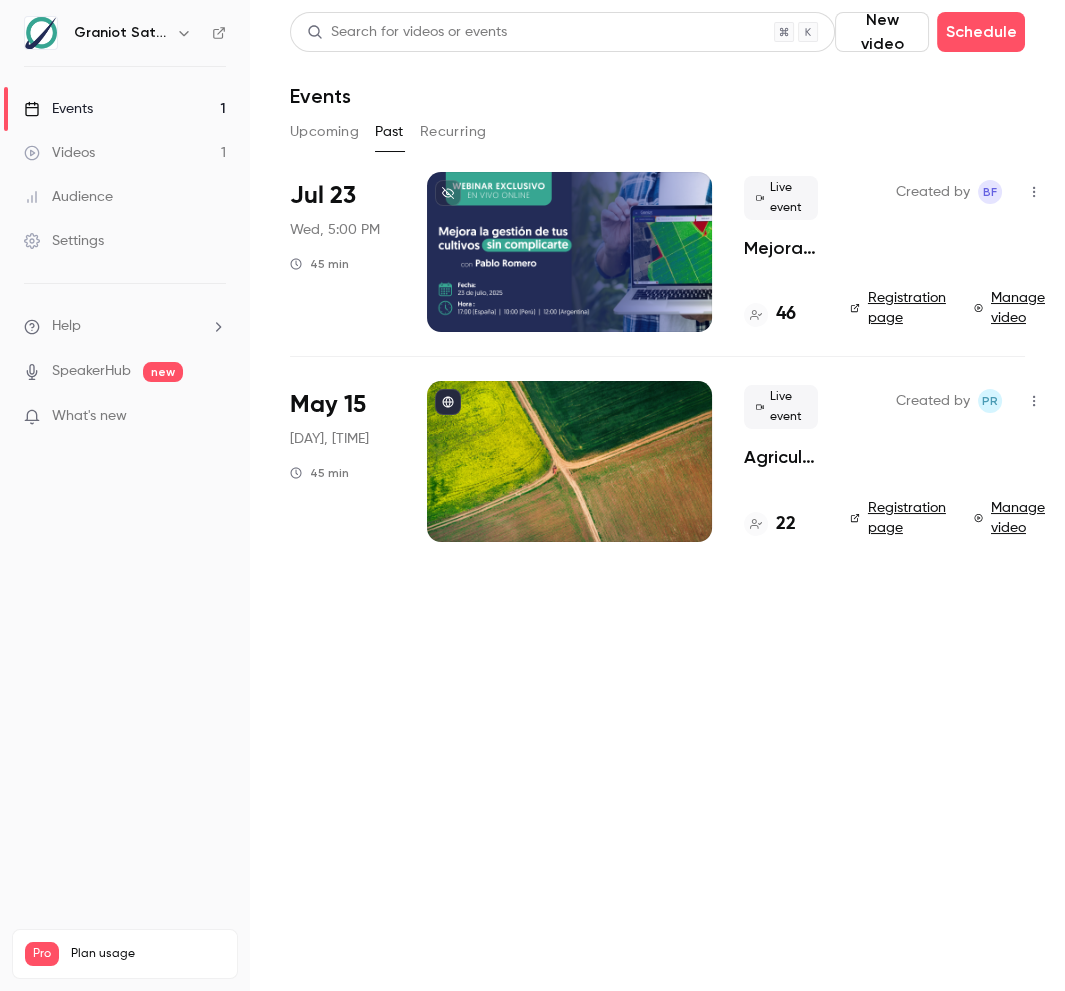 click on "Upcoming" at bounding box center (324, 132) 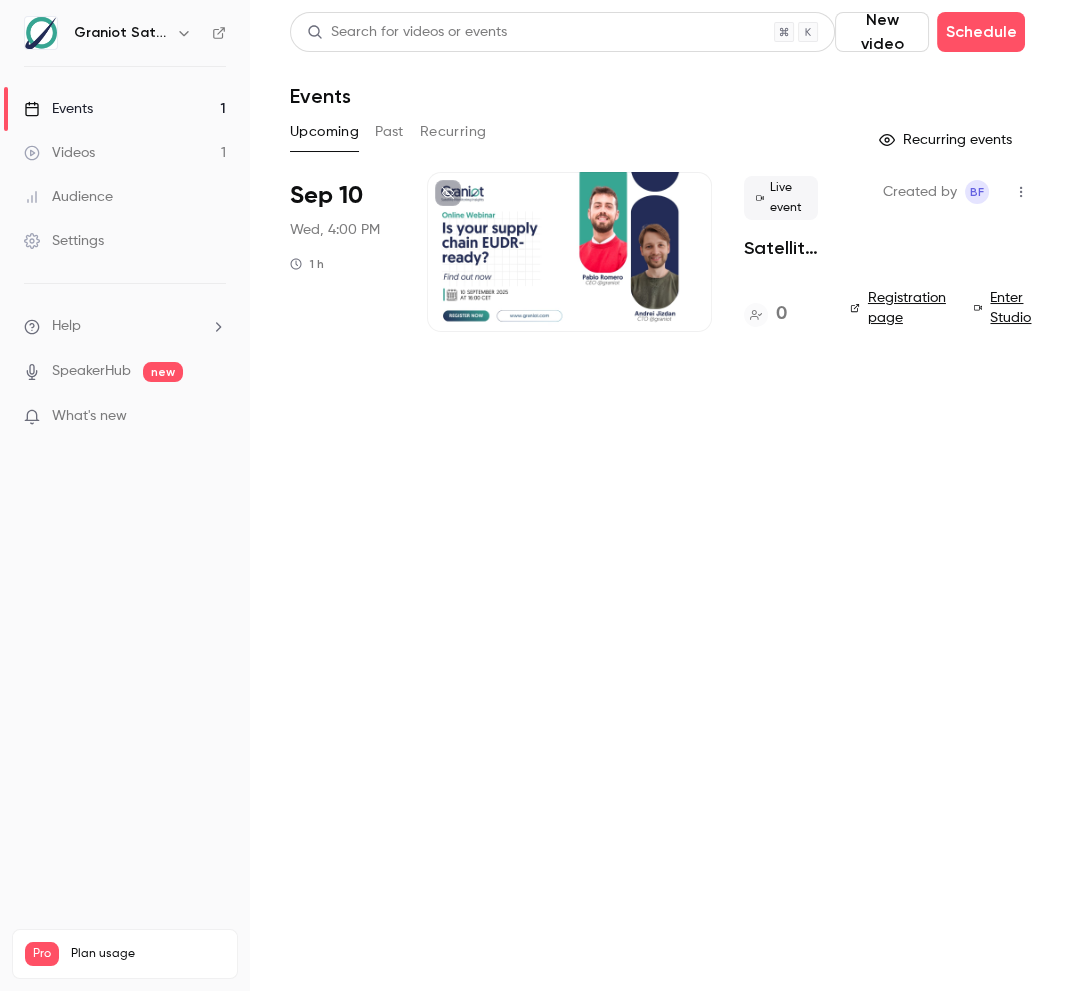 click at bounding box center (569, 252) 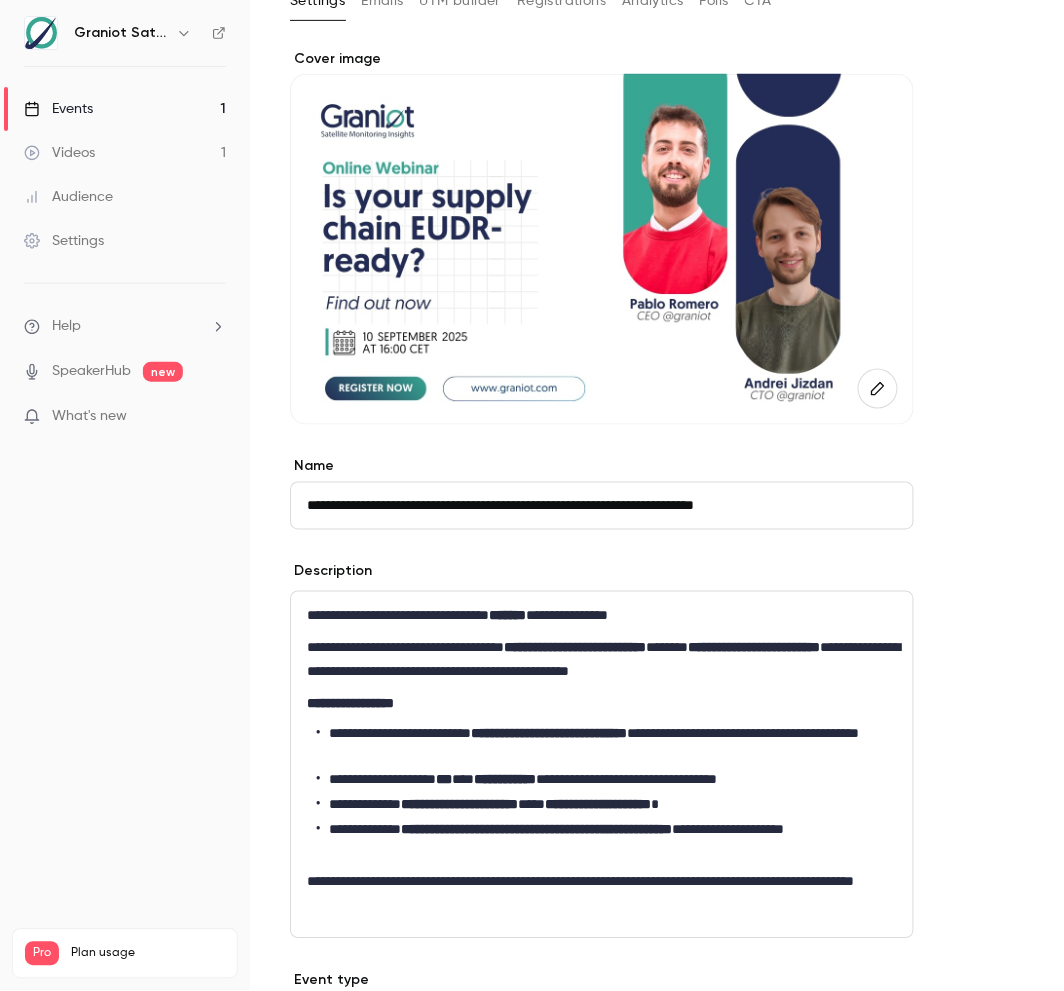 scroll, scrollTop: 0, scrollLeft: 0, axis: both 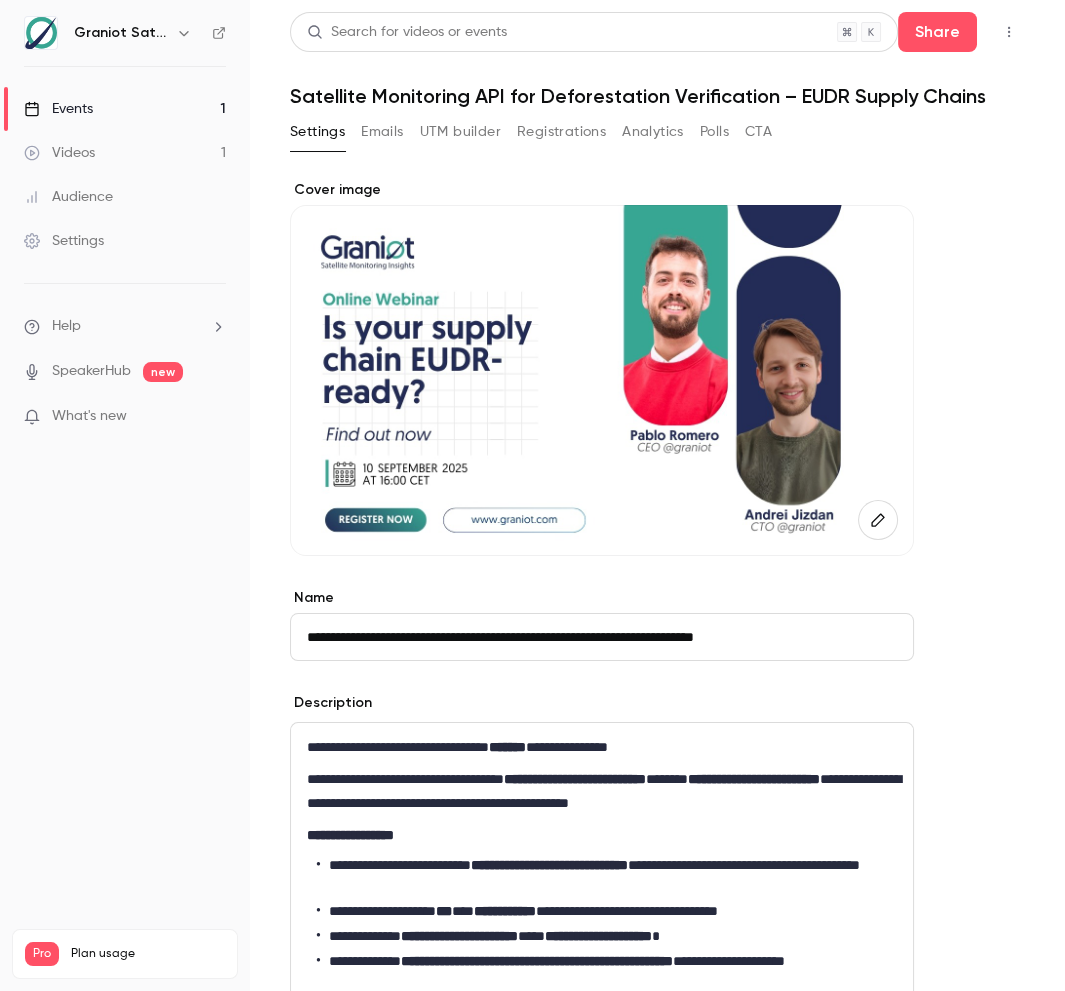 click on "Emails" at bounding box center [382, 132] 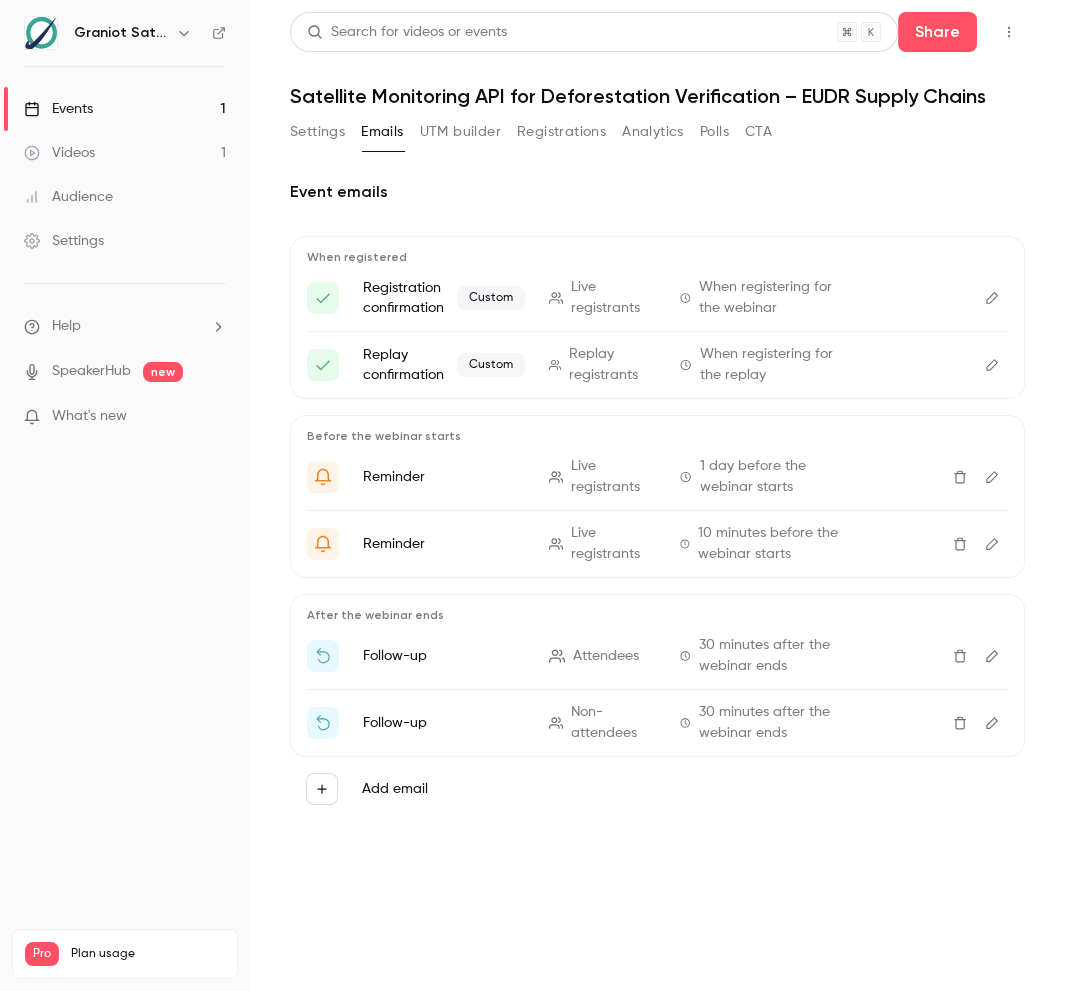 click on "UTM builder" at bounding box center (460, 132) 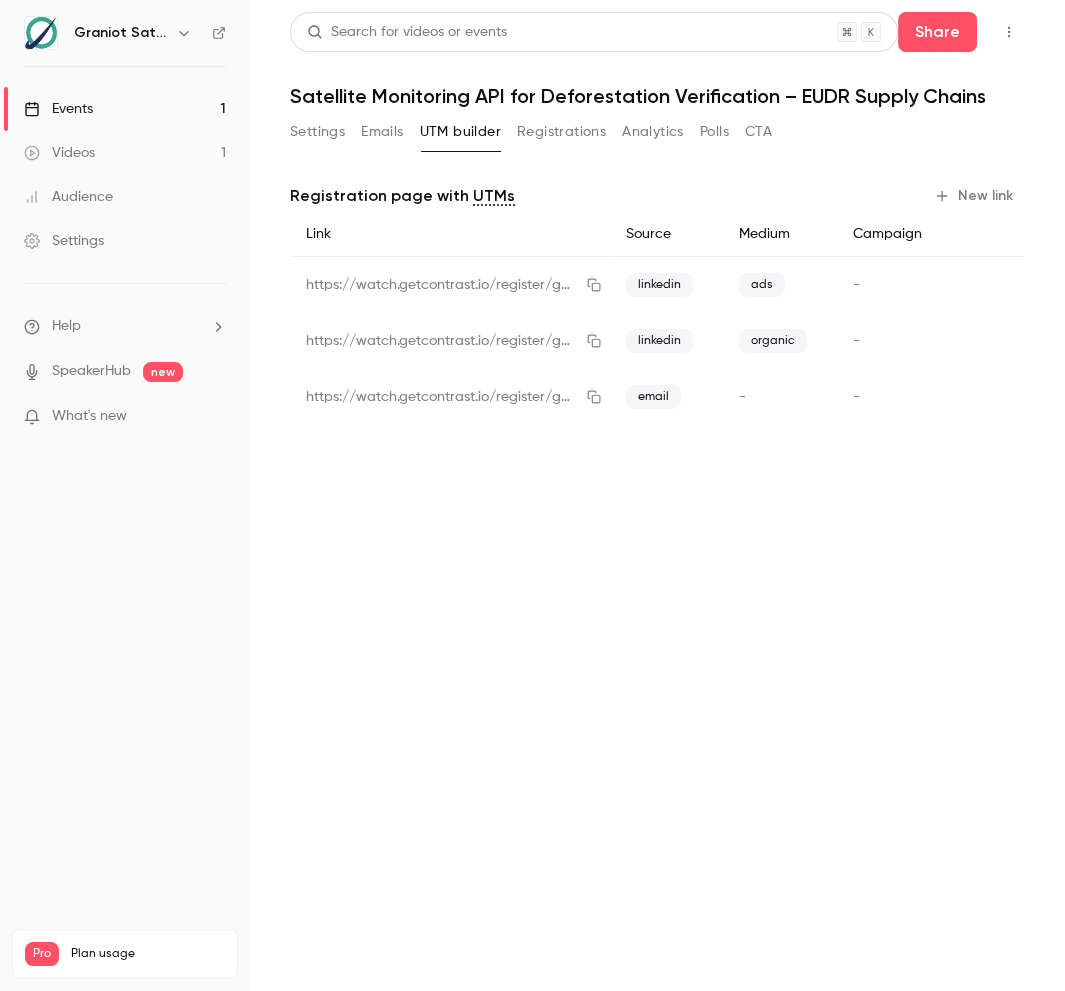 click on "Registrations" at bounding box center [561, 132] 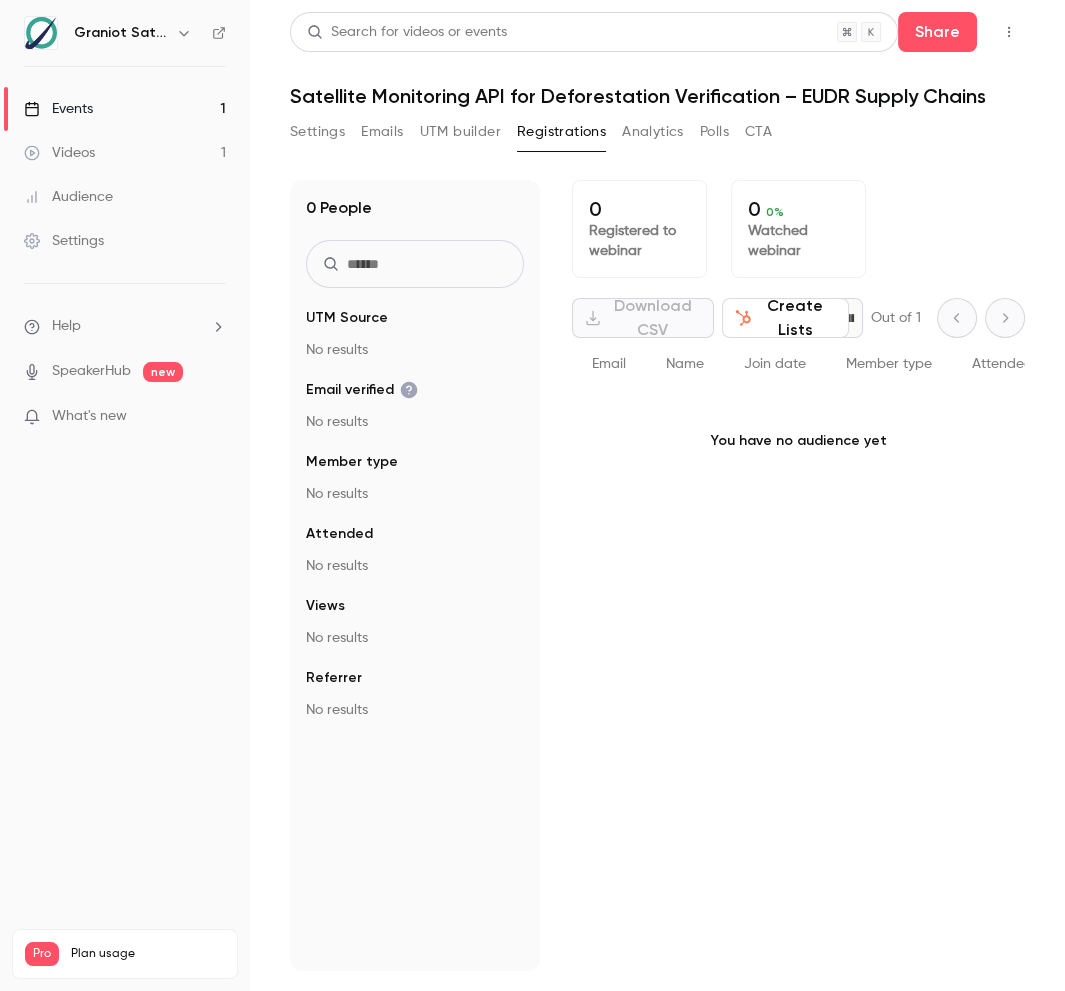 click on "Analytics" at bounding box center (653, 132) 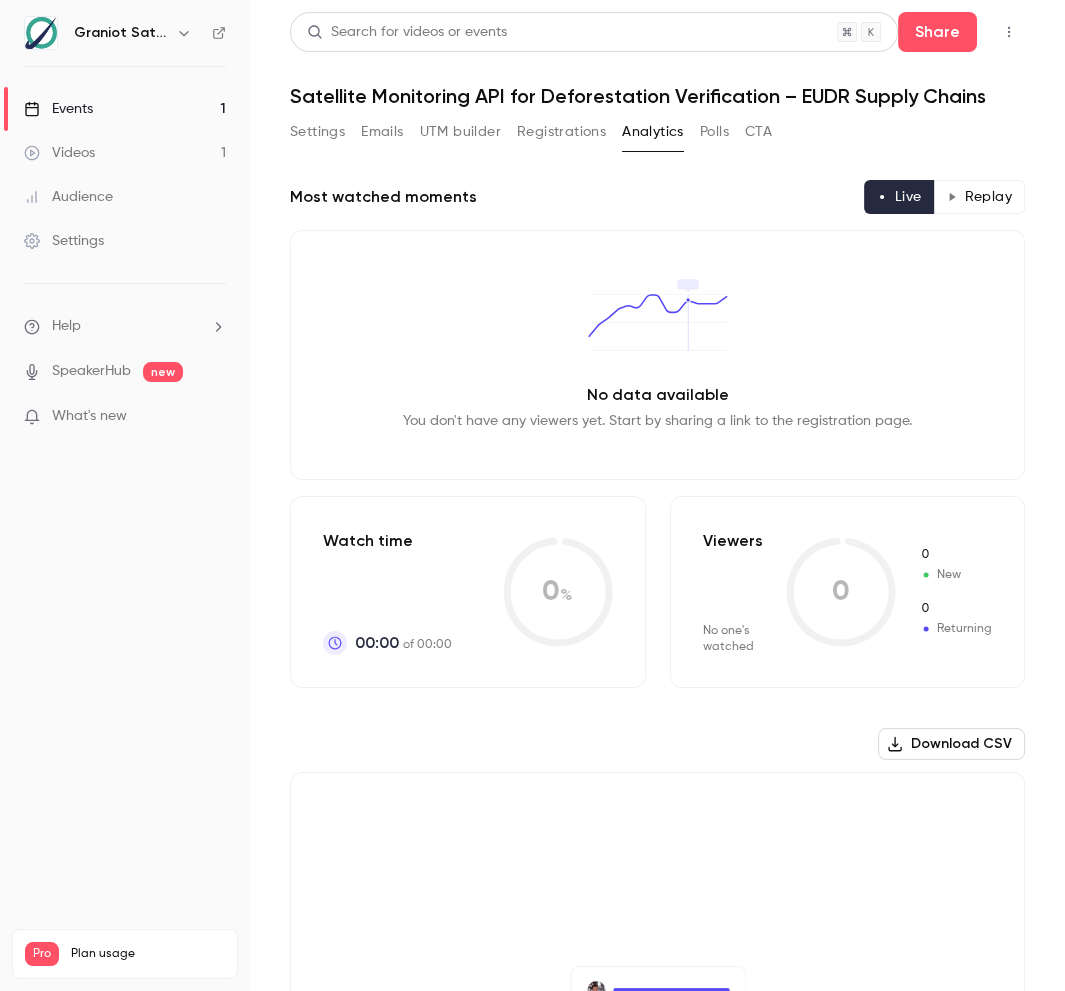 click on "Settings" at bounding box center (317, 132) 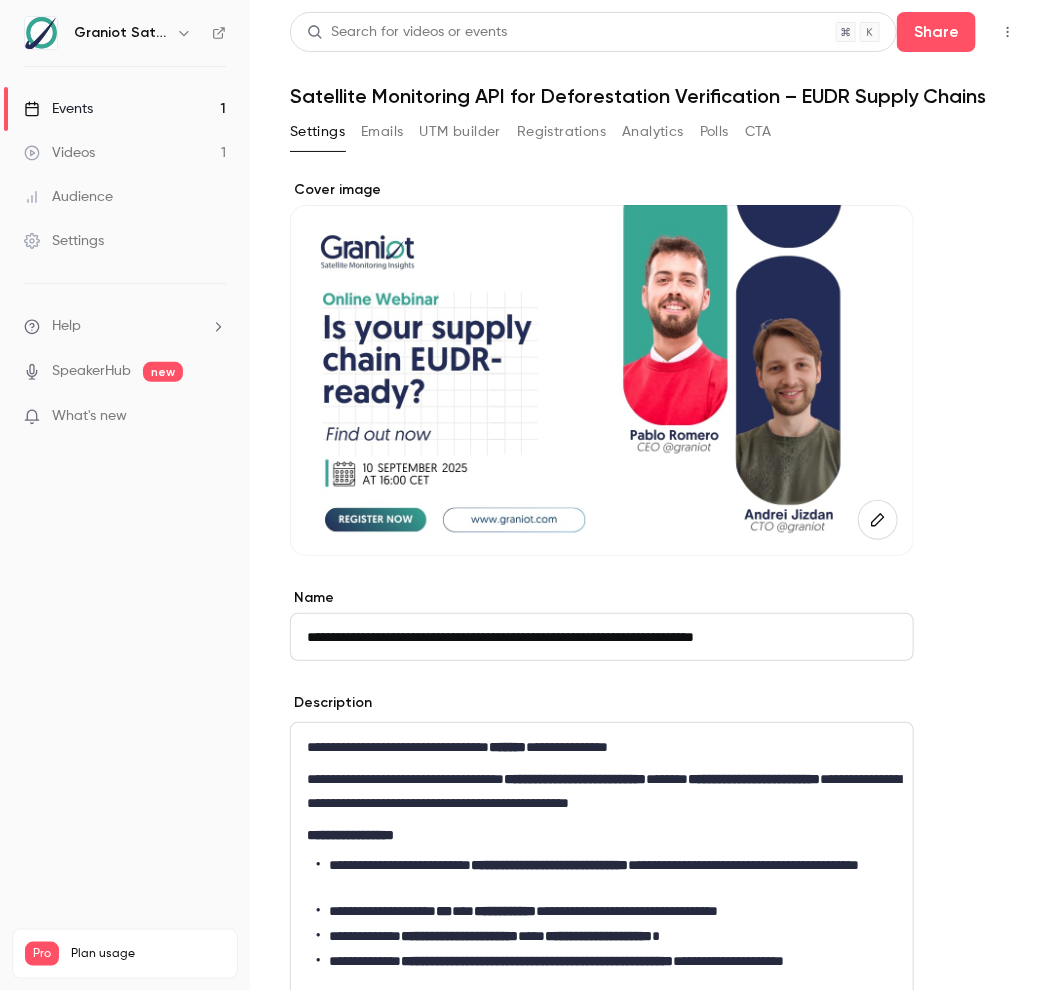 click on "Events 1" at bounding box center (125, 109) 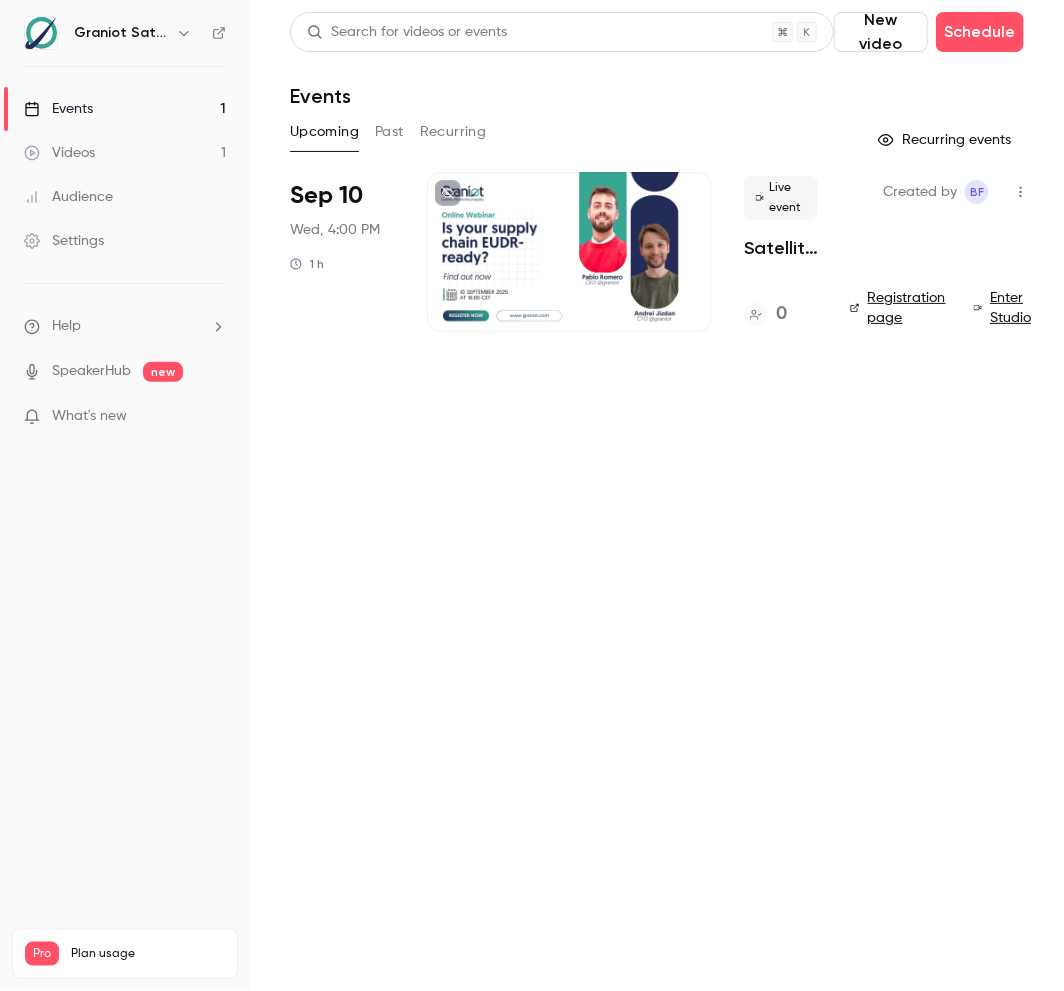 click at bounding box center [569, 252] 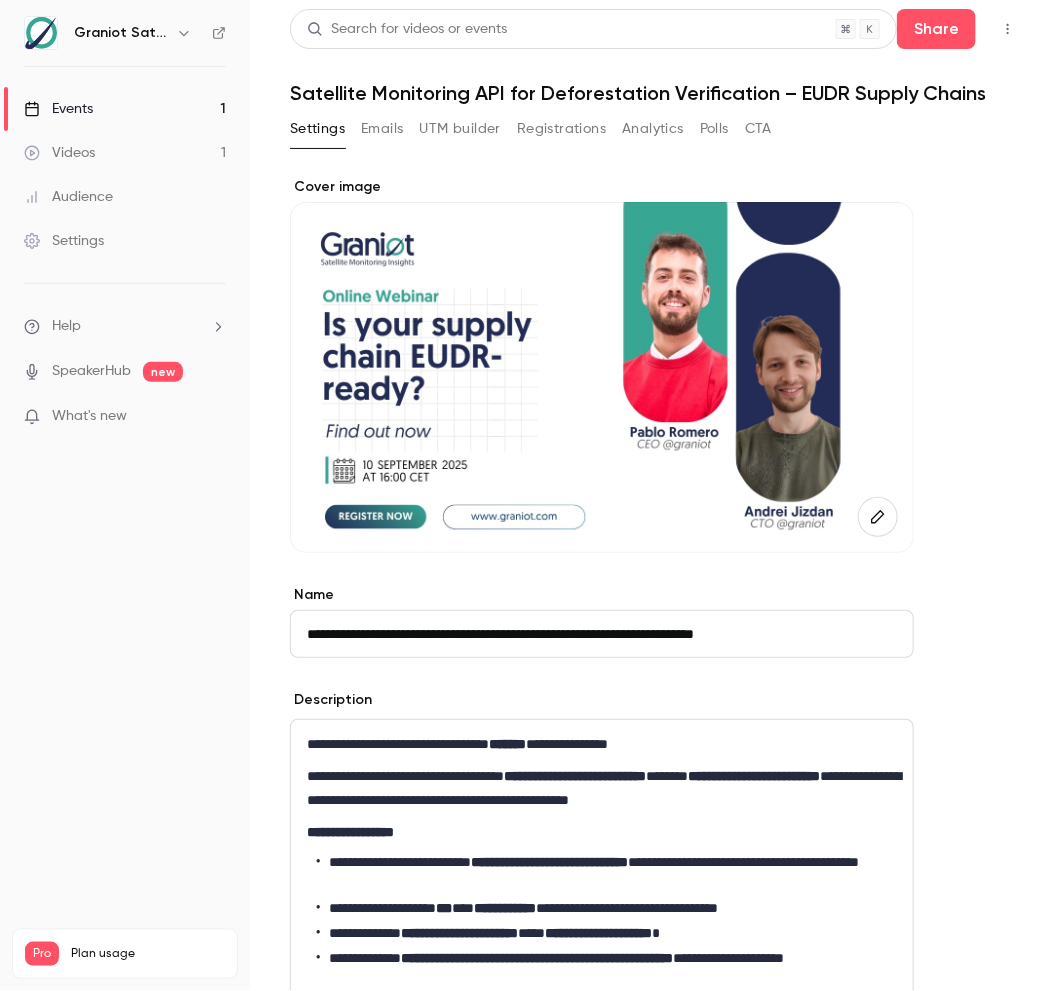 scroll, scrollTop: 3, scrollLeft: 0, axis: vertical 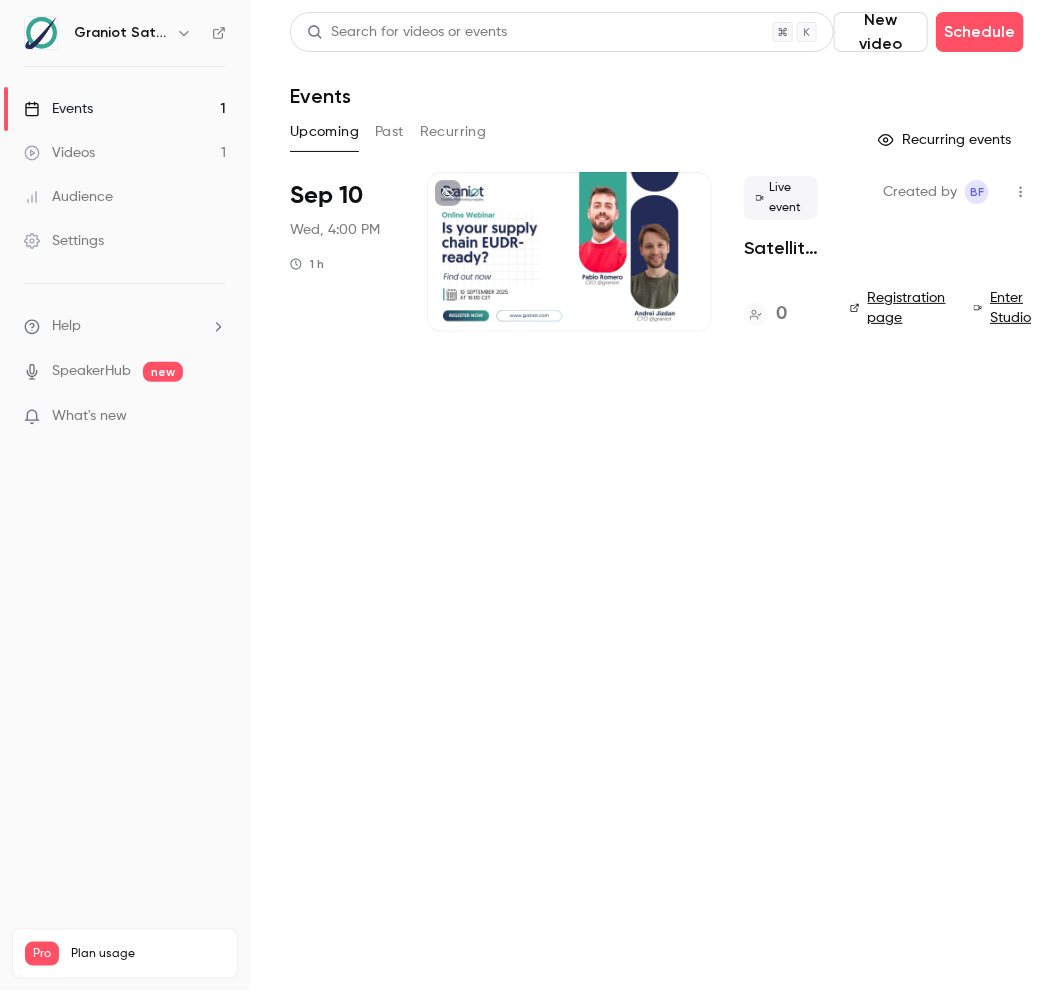 click on "Settings" at bounding box center (125, 241) 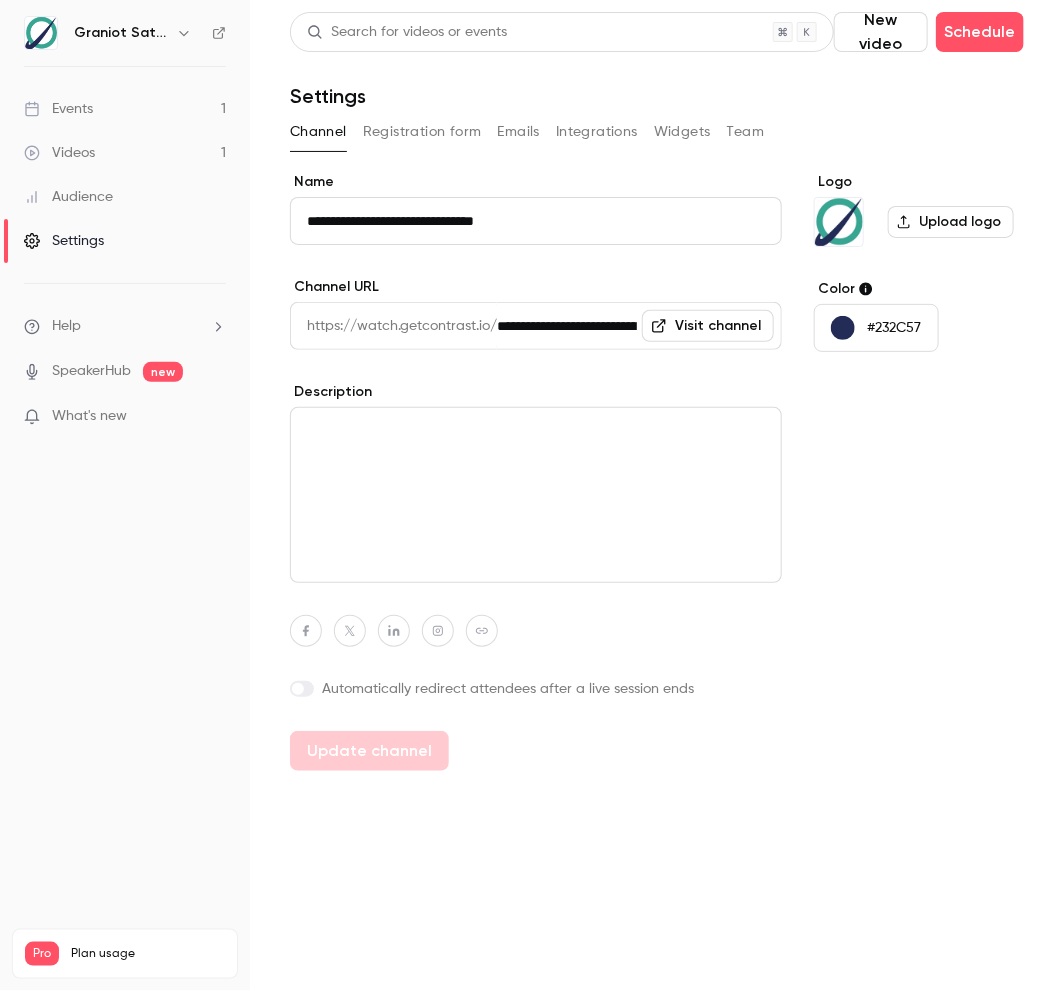 click on "Integrations" at bounding box center (597, 132) 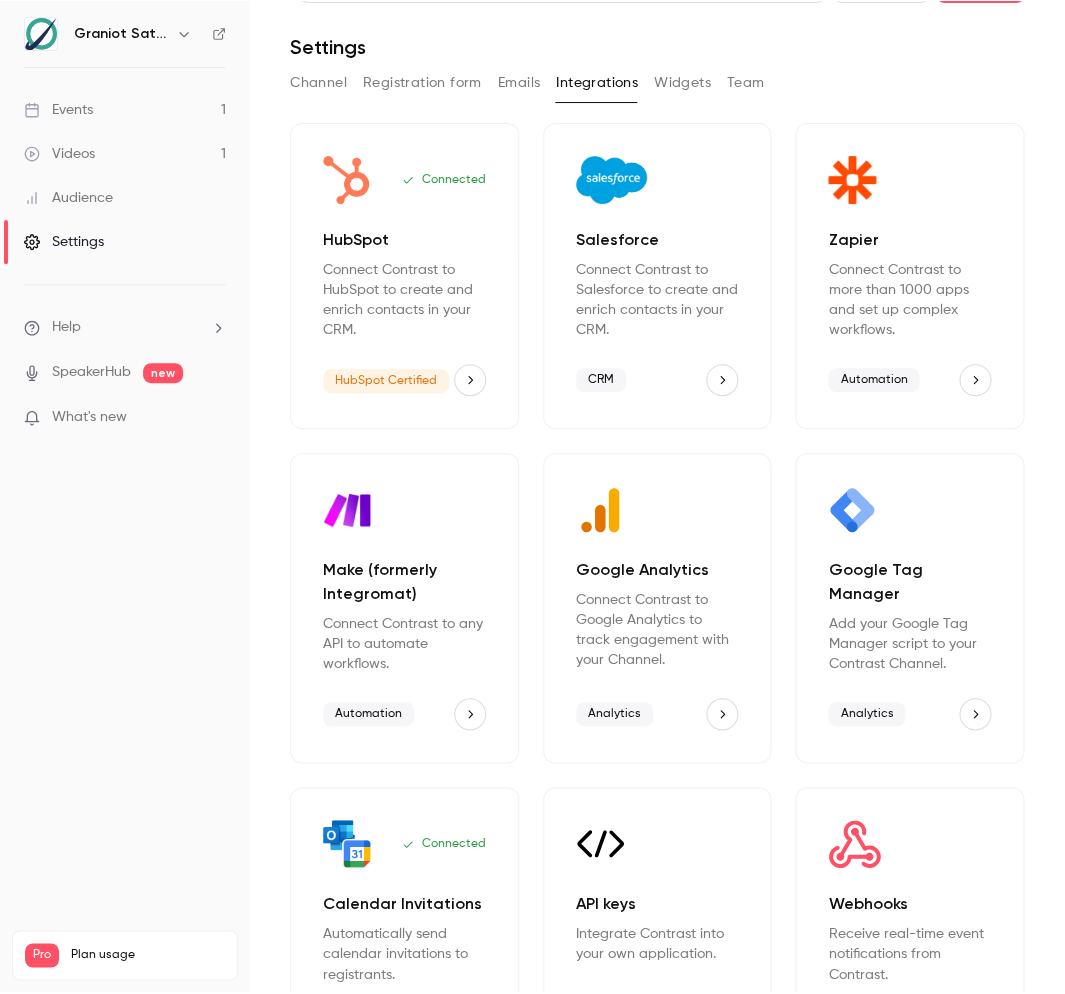 scroll, scrollTop: 52, scrollLeft: 0, axis: vertical 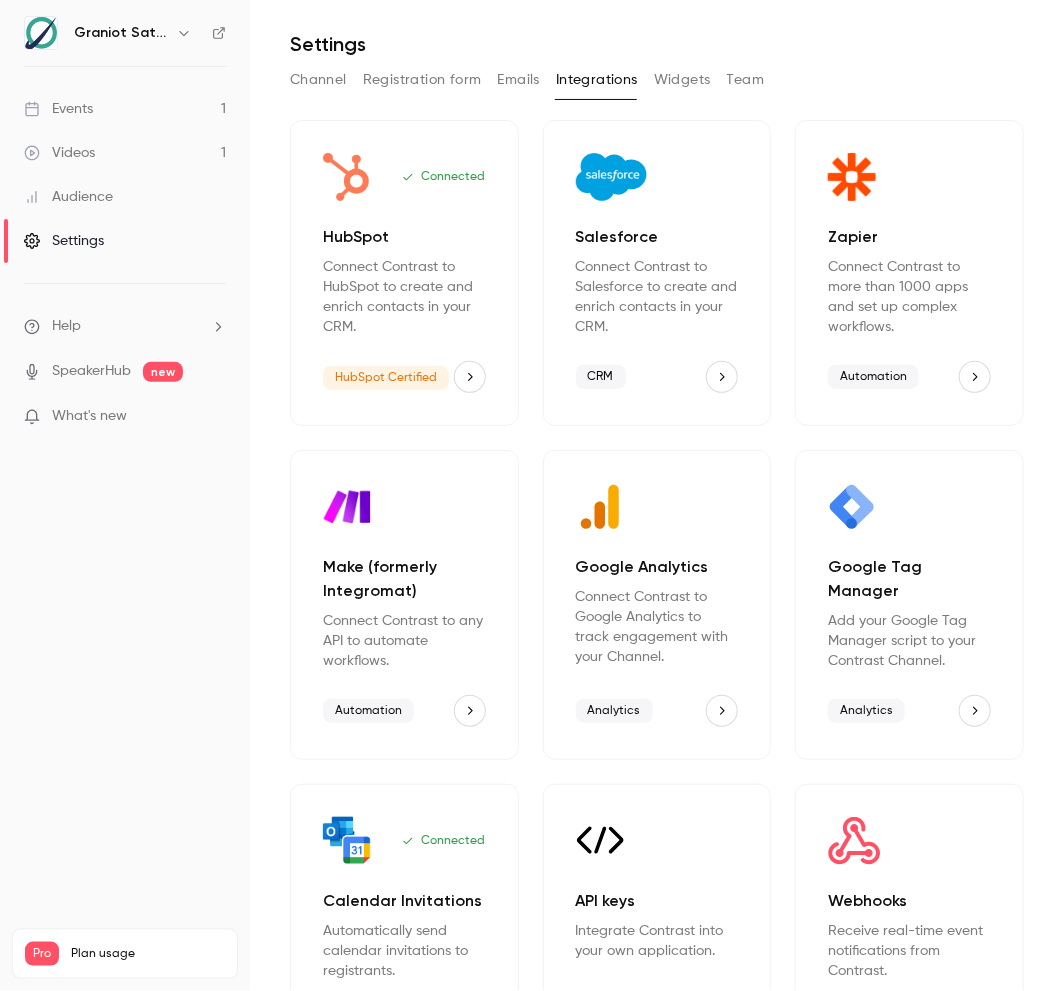 click on "Connect Contrast to more than 1000 apps and set up complex workflows." at bounding box center [909, 297] 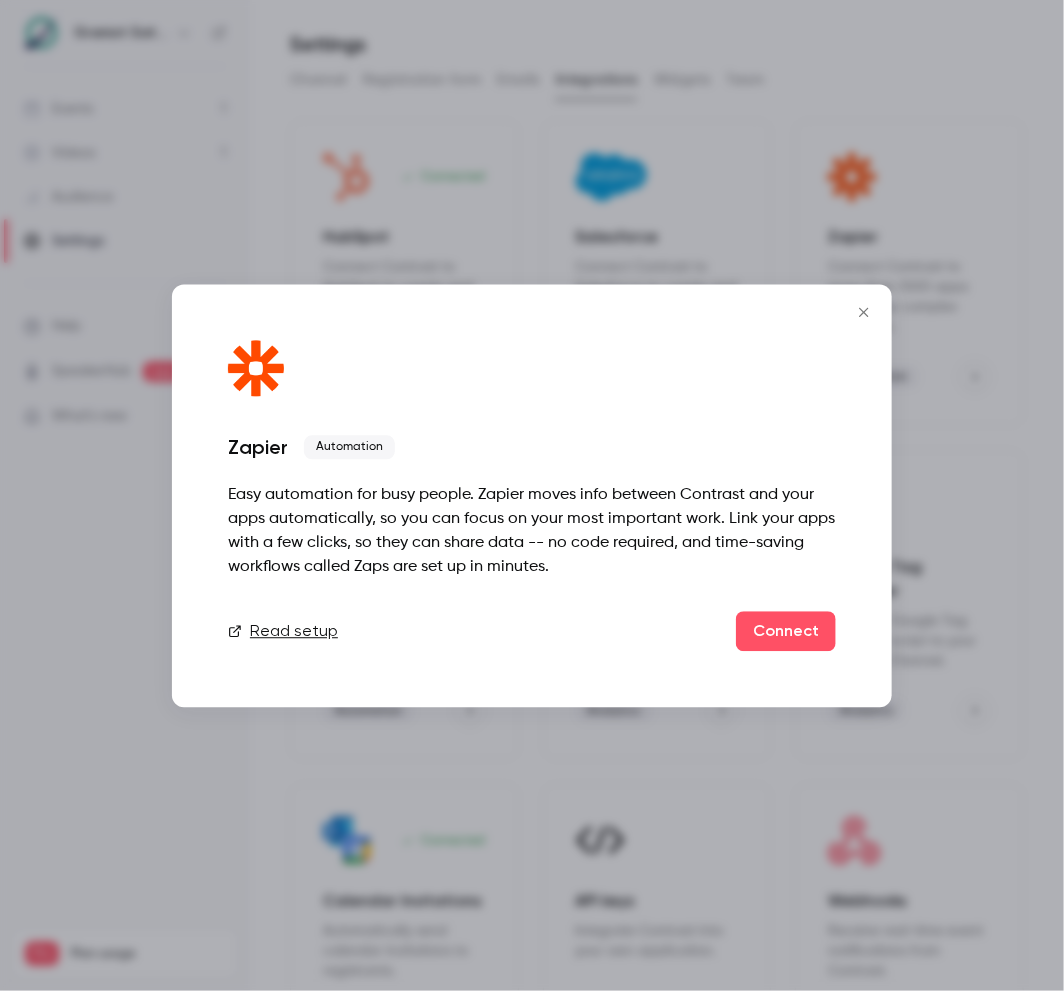 click at bounding box center [864, 312] 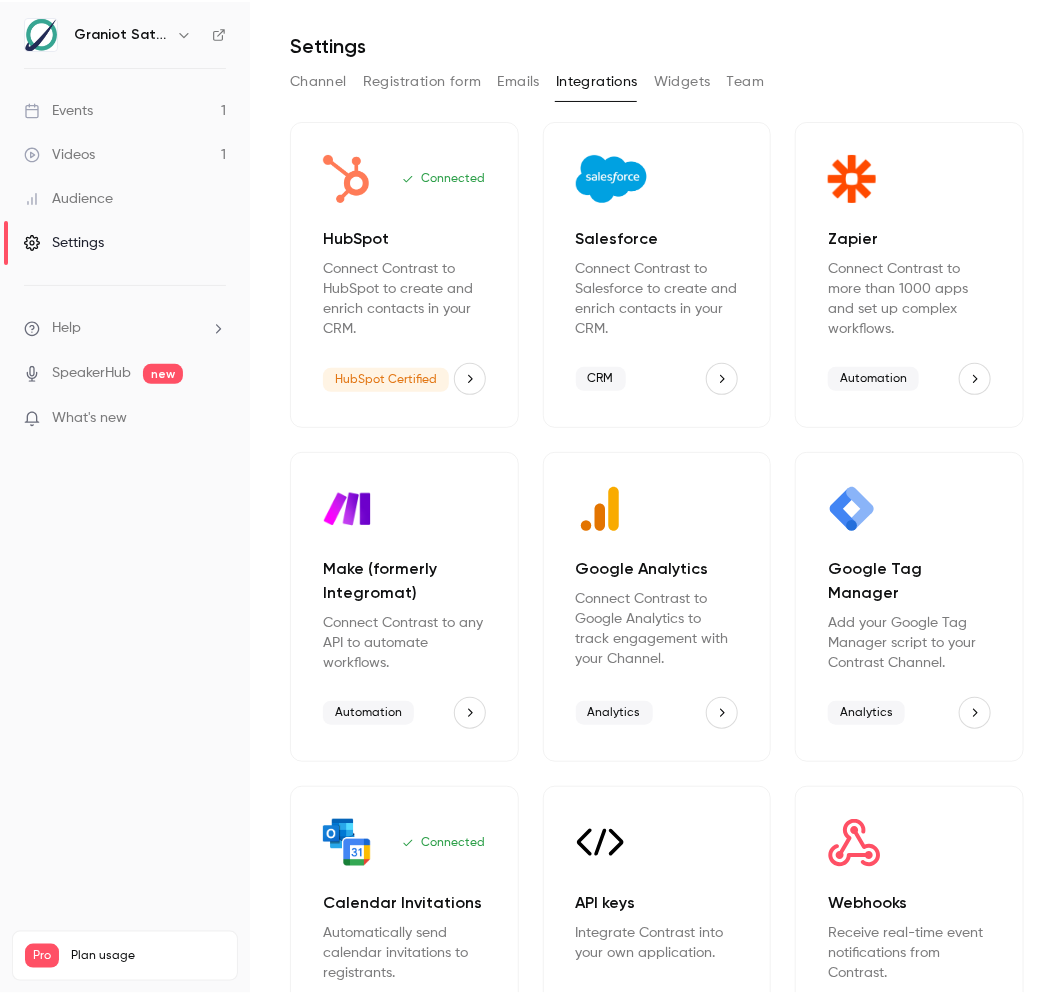 scroll, scrollTop: 52, scrollLeft: 0, axis: vertical 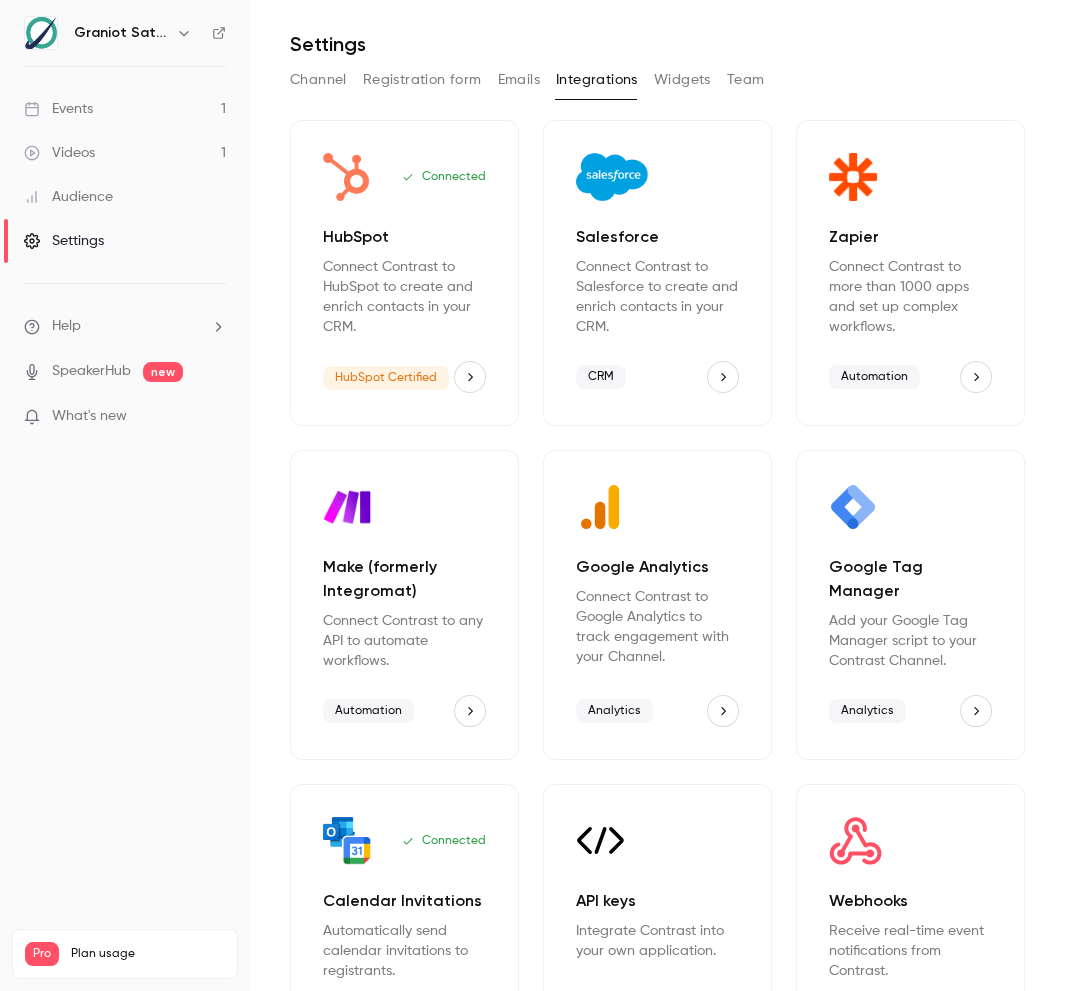 click 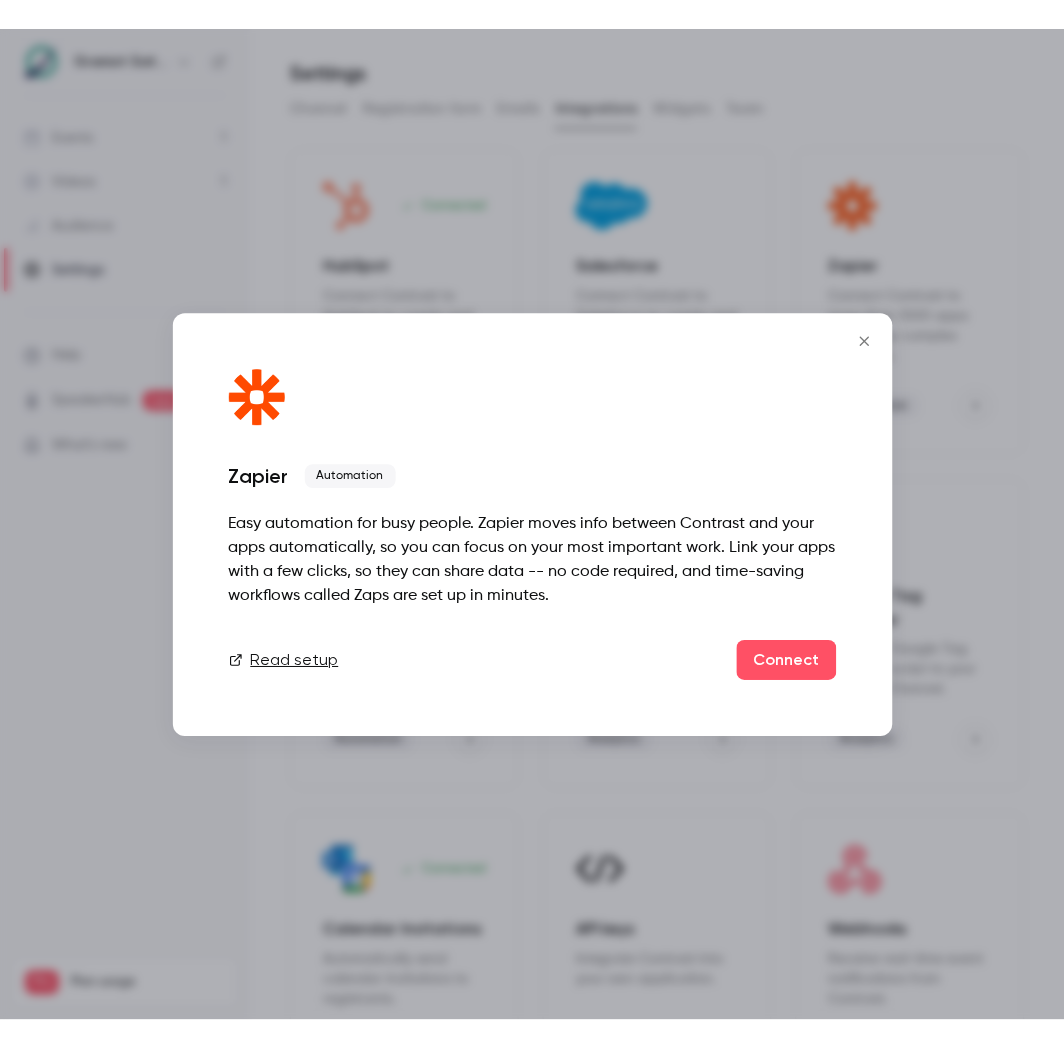scroll, scrollTop: 52, scrollLeft: 0, axis: vertical 